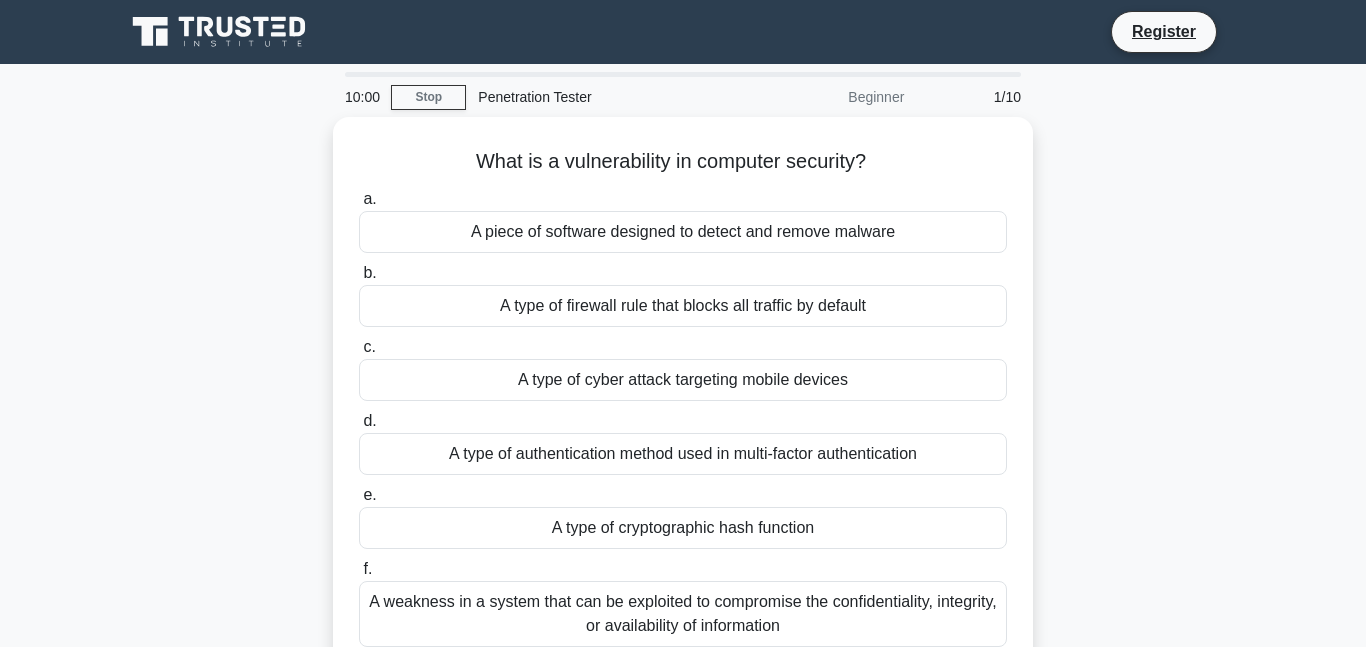 scroll, scrollTop: 0, scrollLeft: 0, axis: both 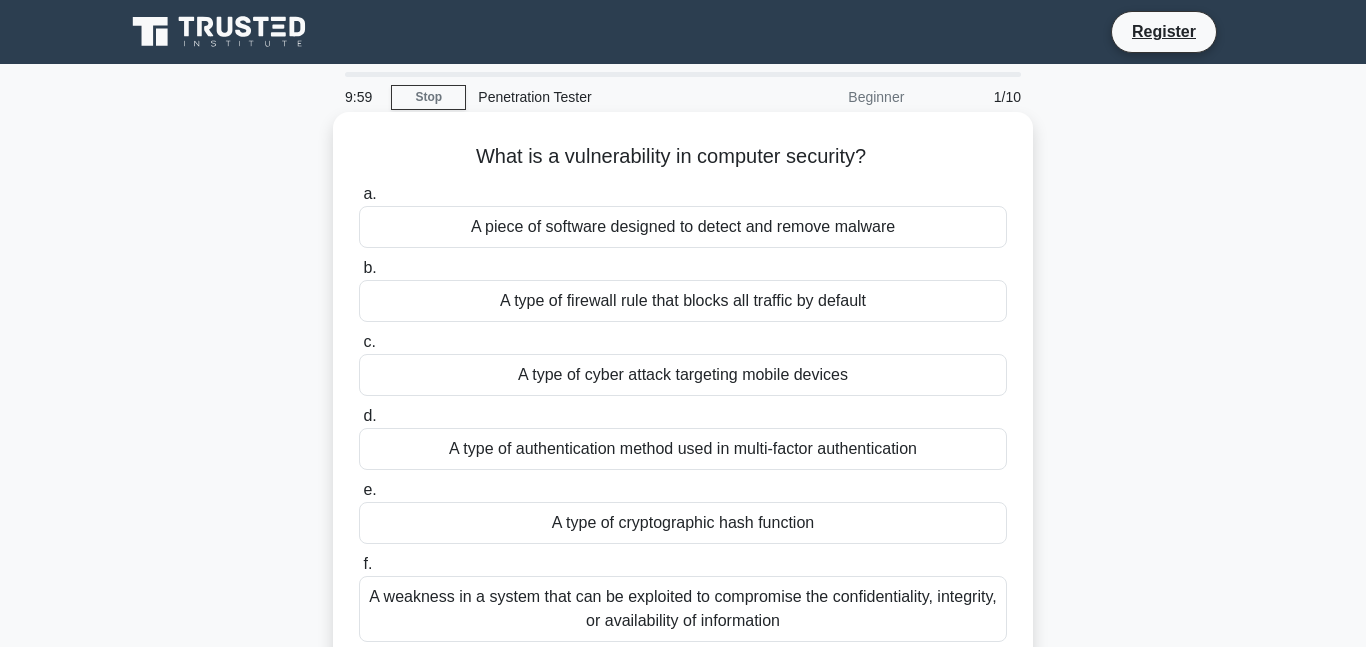 click on "What is a vulnerability in computer security?
.spinner_0XTQ{transform-origin:center;animation:spinner_y6GP .75s linear infinite}@keyframes spinner_y6GP{100%{transform:rotate(360deg)}}" at bounding box center (683, 157) 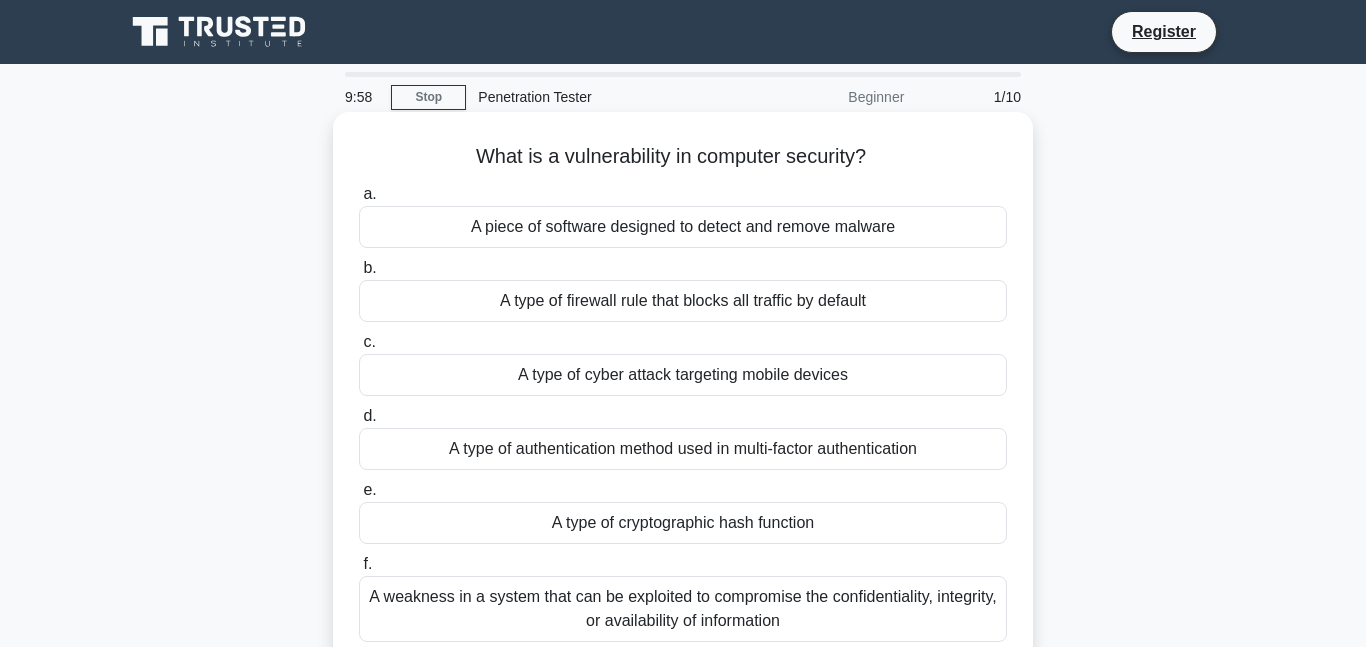 click on "What is a vulnerability in computer security?
.spinner_0XTQ{transform-origin:center;animation:spinner_y6GP .75s linear infinite}@keyframes spinner_y6GP{100%{transform:rotate(360deg)}}" at bounding box center [683, 157] 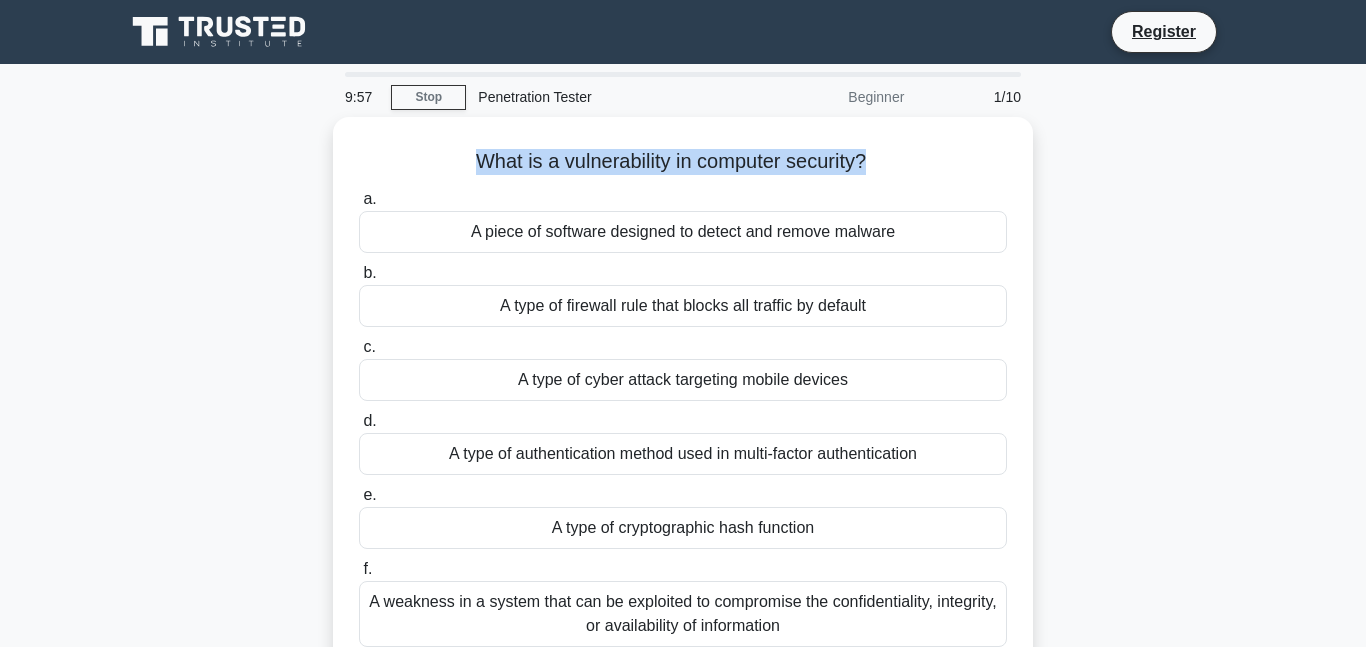 click on "What is a vulnerability in computer security?
.spinner_0XTQ{transform-origin:center;animation:spinner_y6GP .75s linear infinite}@keyframes spinner_y6GP{100%{transform:rotate(360deg)}}
a.
A piece of software designed to detect and remove malware
b. c. d. e. f." at bounding box center (683, 408) 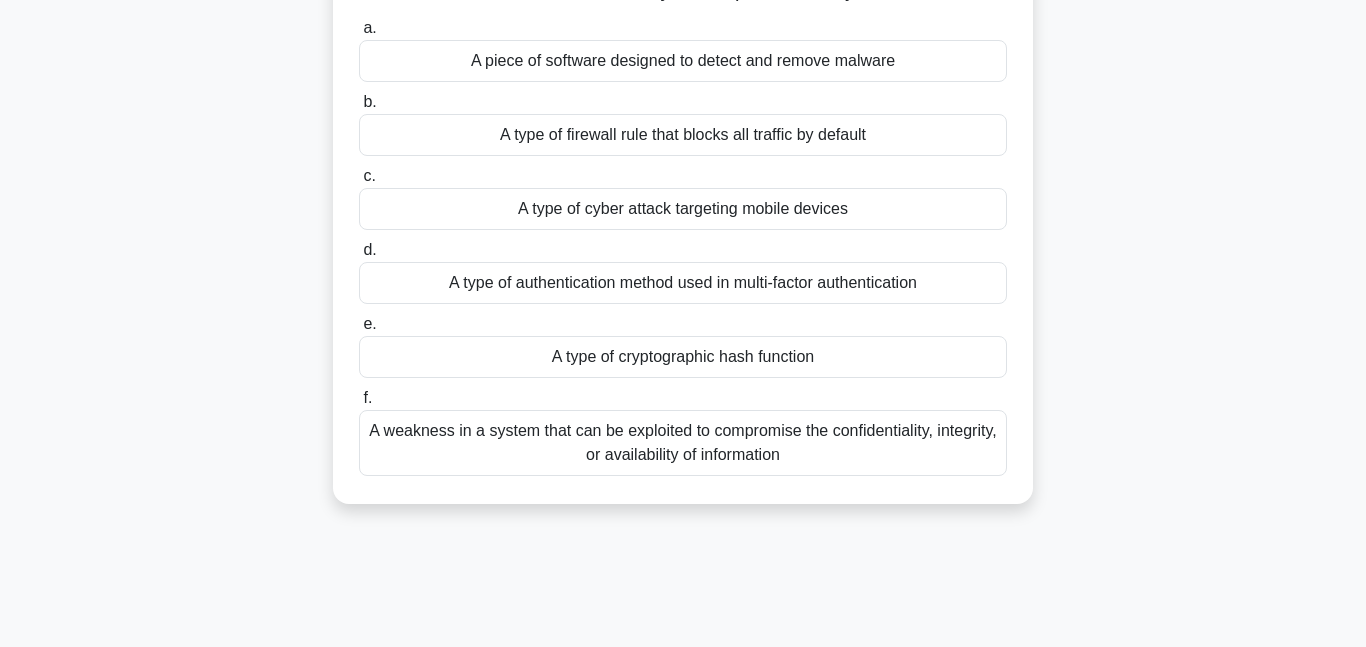 click on "A weakness in a system that can be exploited to compromise the confidentiality, integrity, or availability of information" at bounding box center (683, 443) 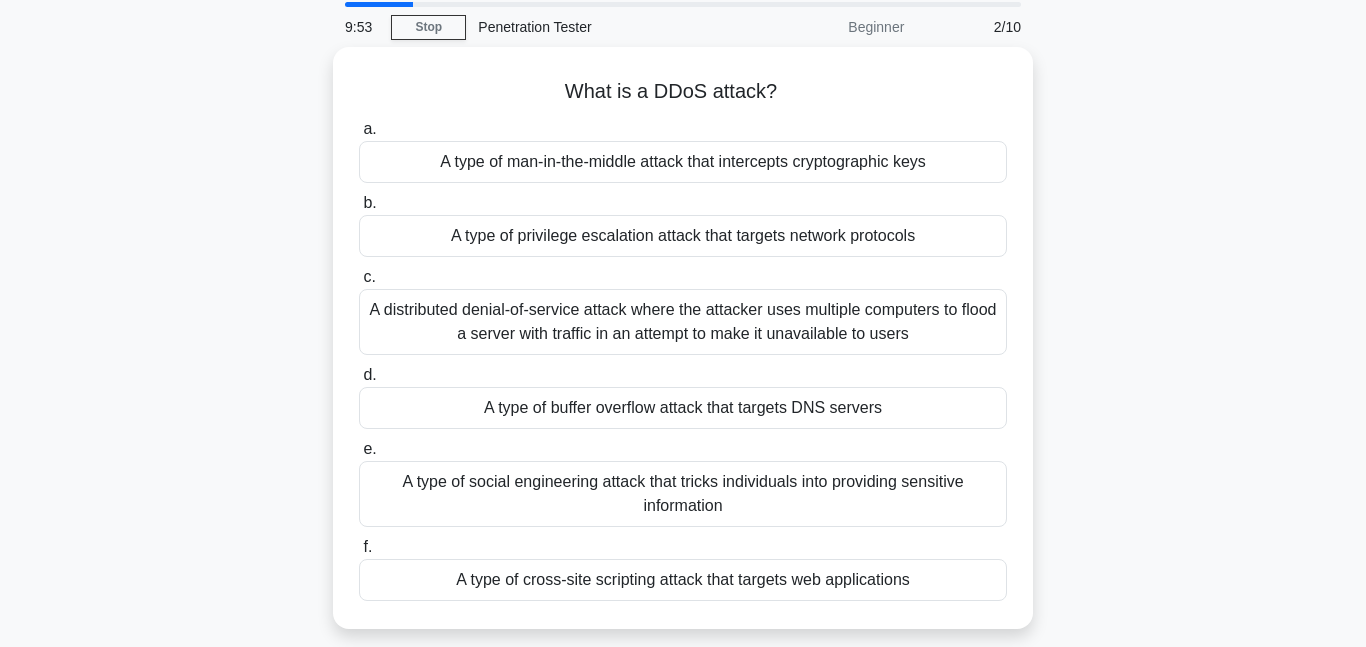 scroll, scrollTop: 0, scrollLeft: 0, axis: both 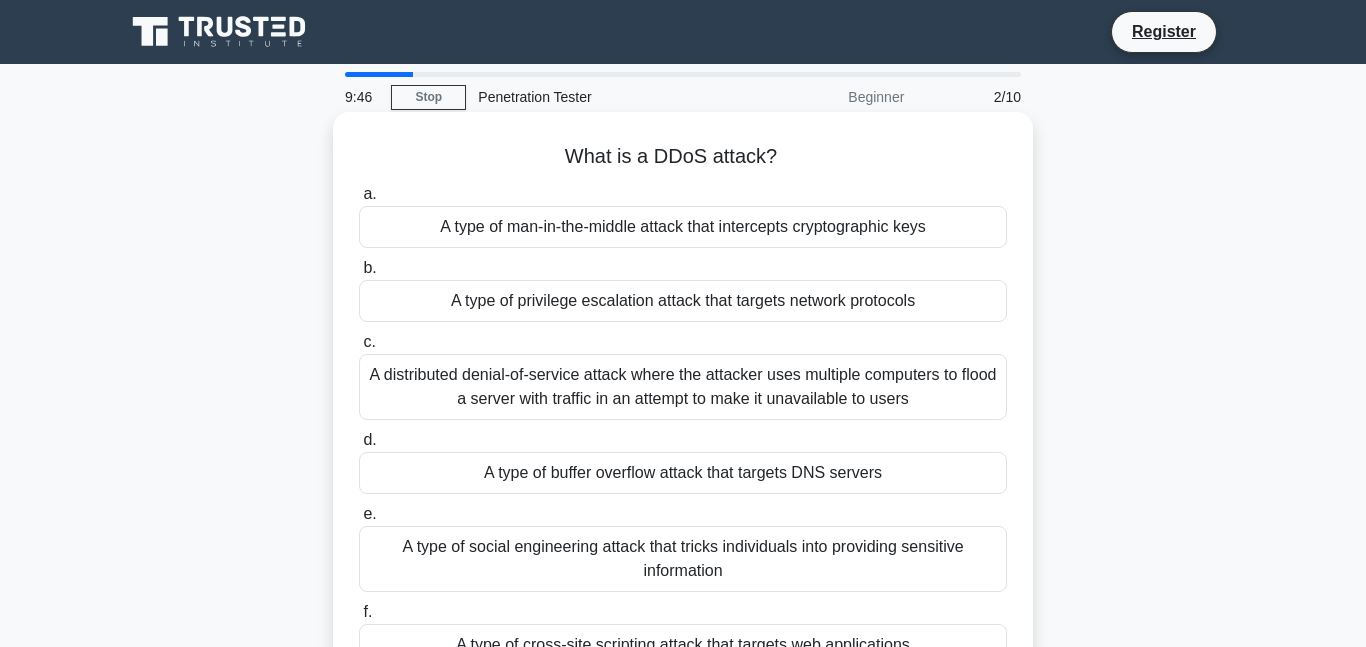 click on "A distributed denial-of-service attack where the attacker uses multiple computers to flood a server with traffic in an attempt to make it unavailable to users" at bounding box center (683, 387) 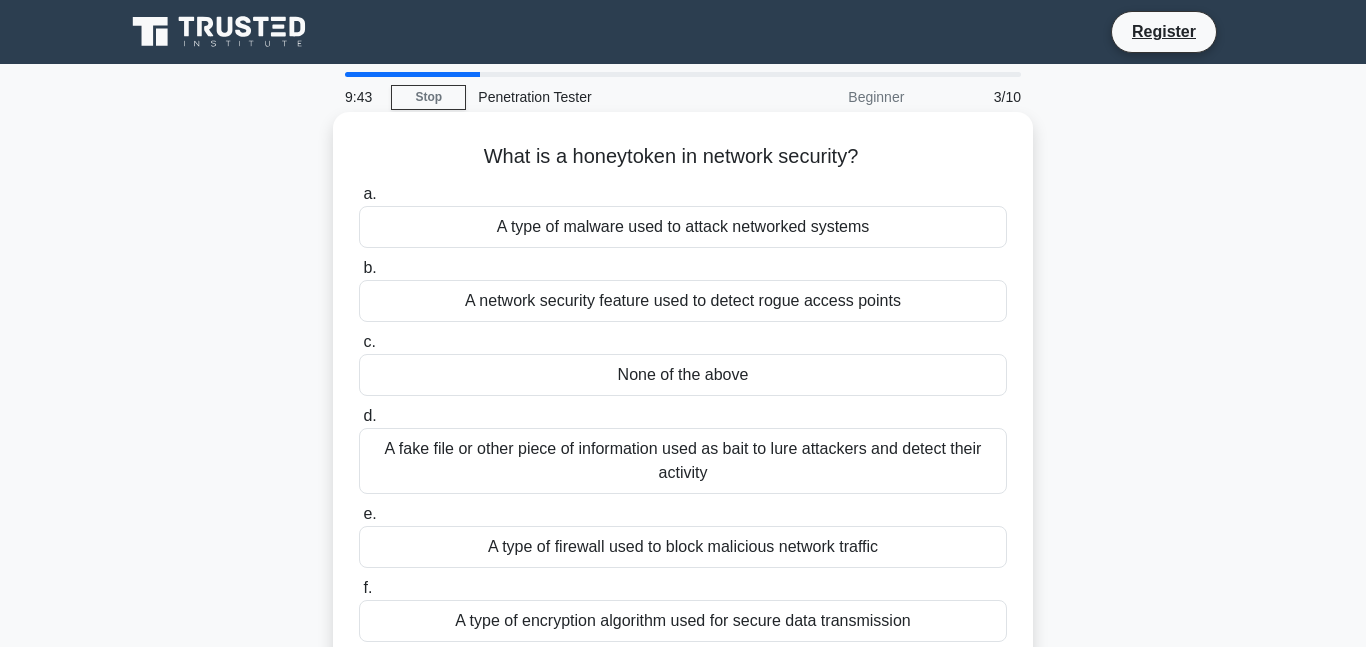 click on "What is a honeytoken in network security?
.spinner_0XTQ{transform-origin:center;animation:spinner_y6GP .75s linear infinite}@keyframes spinner_y6GP{100%{transform:rotate(360deg)}}" at bounding box center [683, 157] 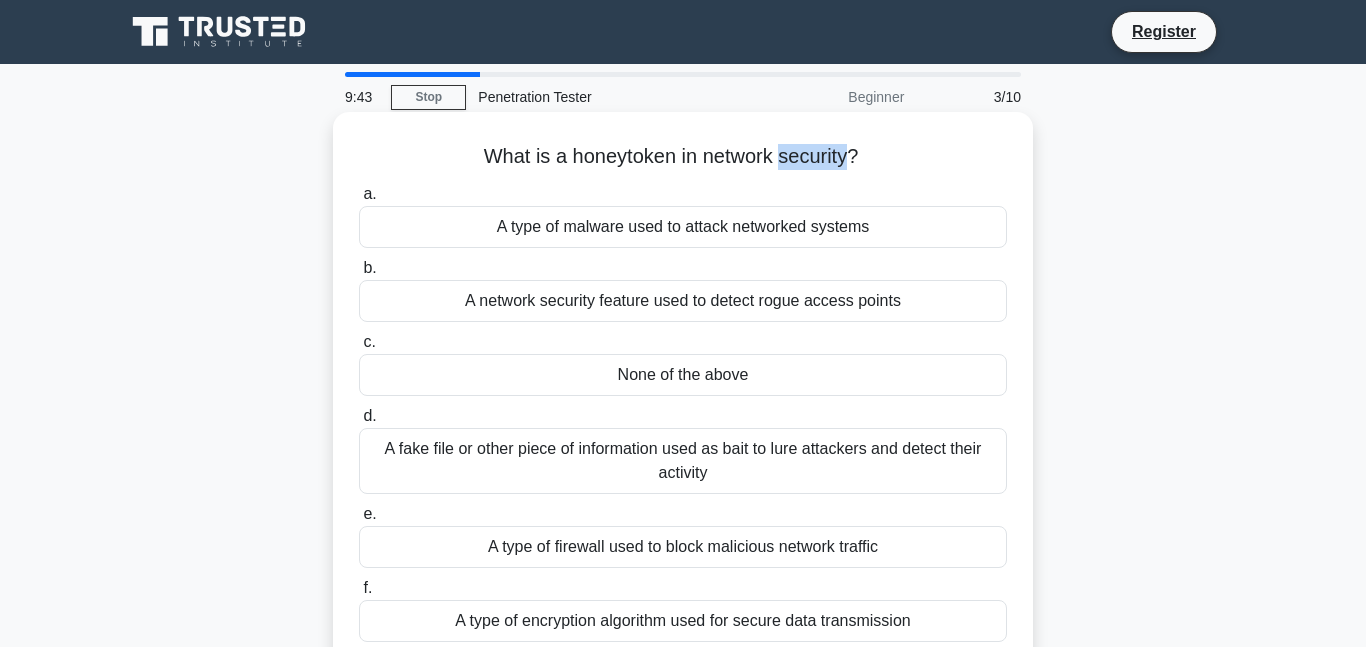 click on "What is a honeytoken in network security?
.spinner_0XTQ{transform-origin:center;animation:spinner_y6GP .75s linear infinite}@keyframes spinner_y6GP{100%{transform:rotate(360deg)}}" at bounding box center [683, 157] 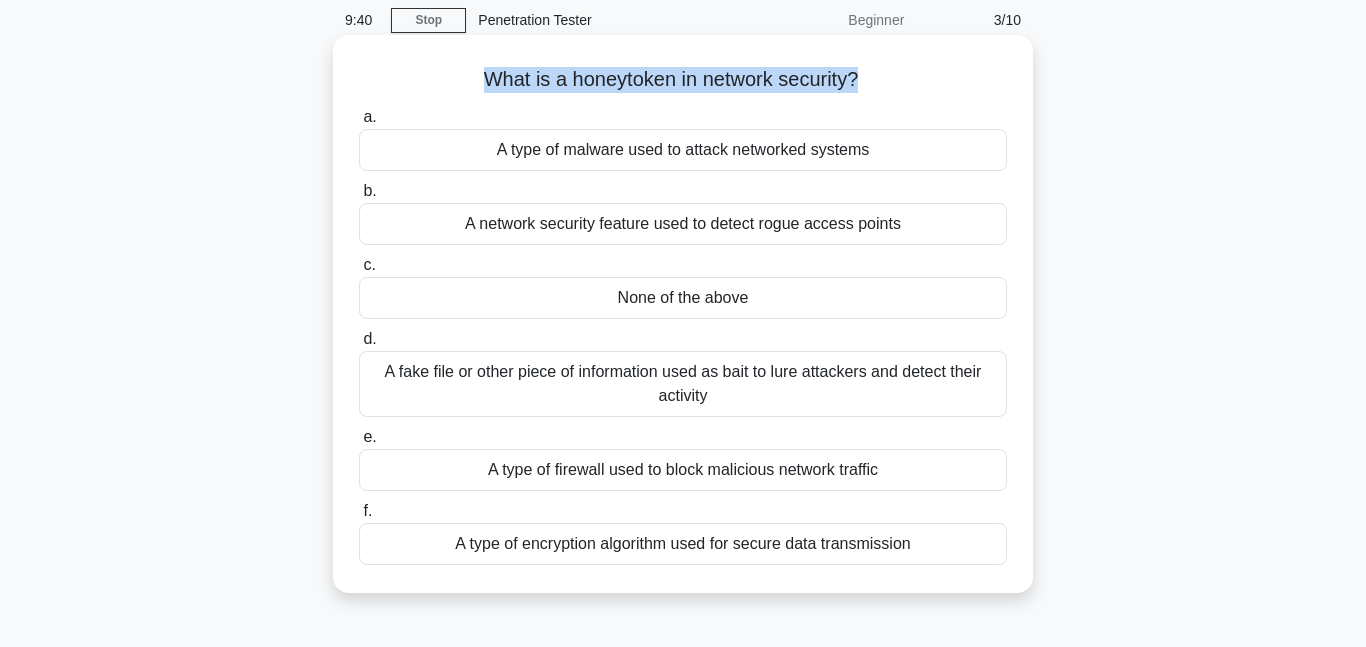 scroll, scrollTop: 80, scrollLeft: 0, axis: vertical 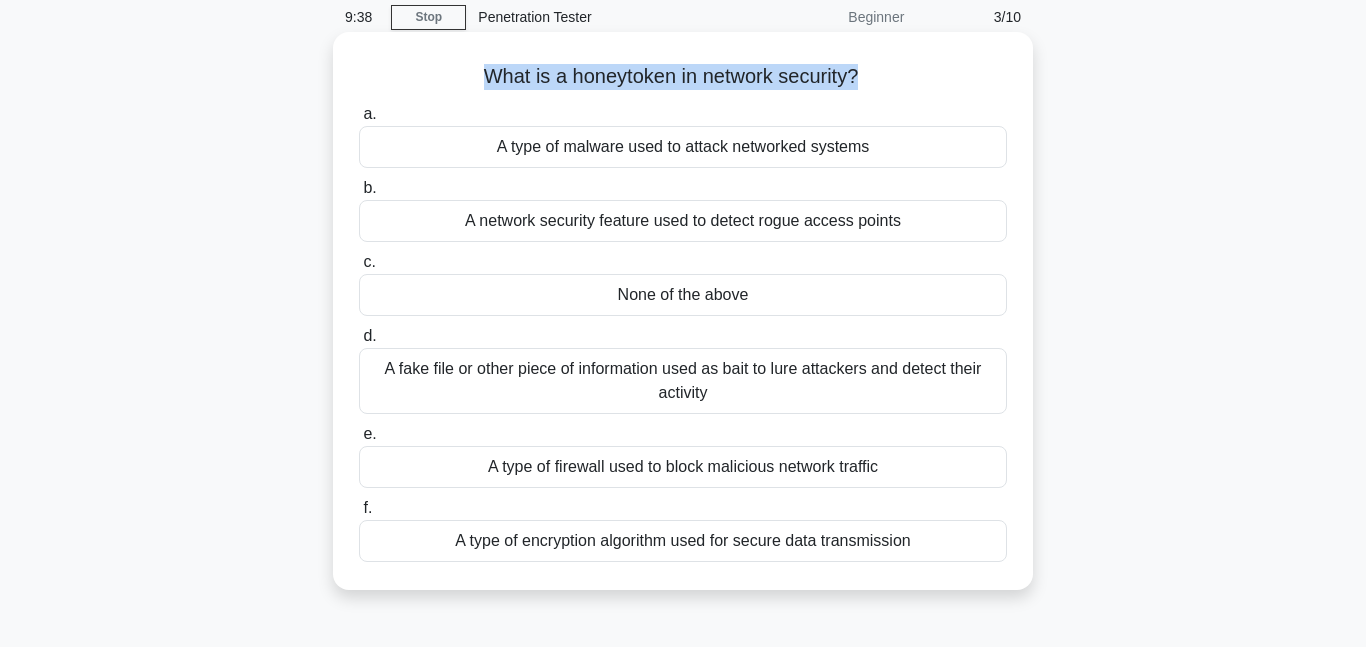 click on "A type of encryption algorithm used for secure data transmission" at bounding box center (683, 541) 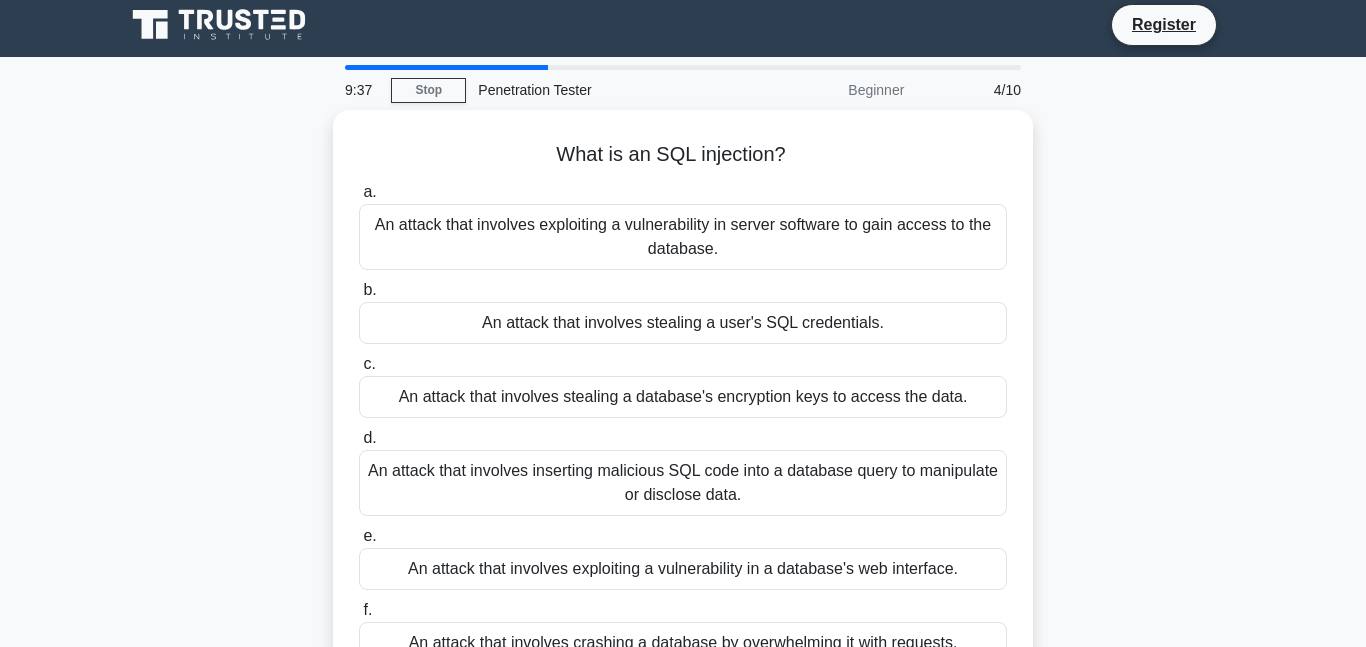 scroll, scrollTop: 0, scrollLeft: 0, axis: both 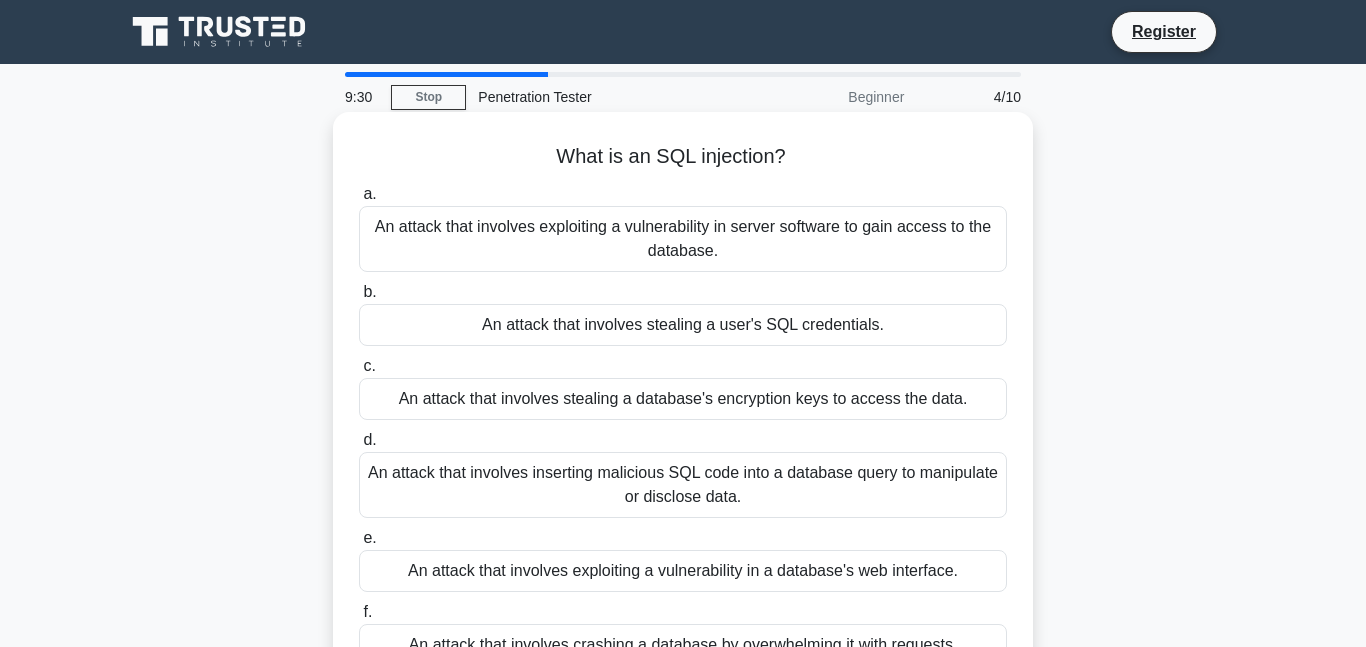 click on "An attack that involves inserting malicious SQL code into a database query to manipulate or disclose data." at bounding box center [683, 485] 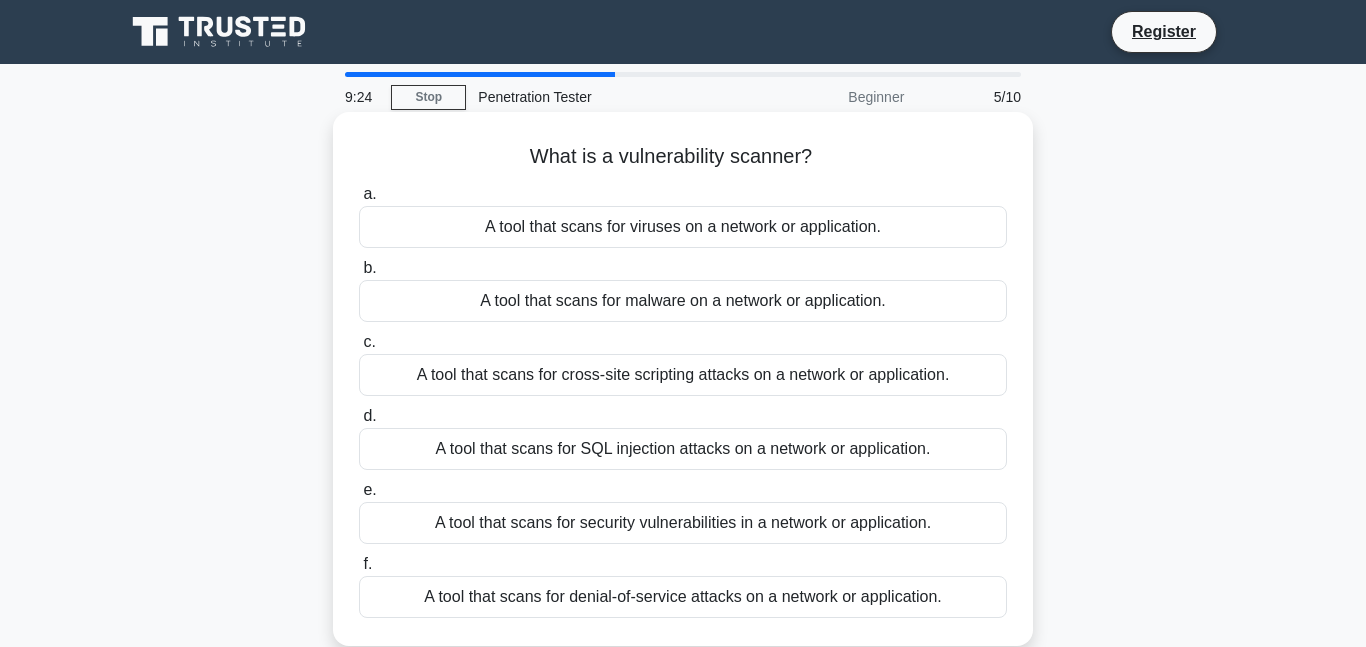 click on "A tool that scans for security vulnerabilities in a network or application." at bounding box center (683, 523) 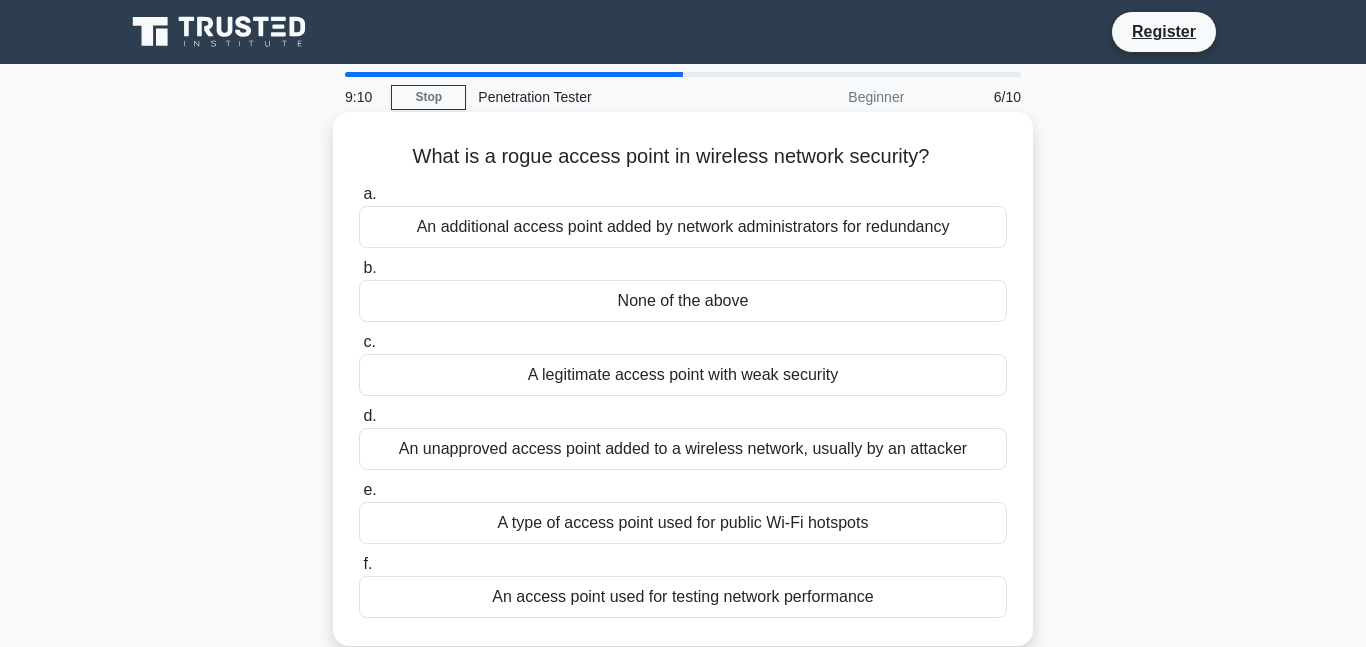 click on "An unapproved access point added to a wireless network, usually by an attacker" at bounding box center (683, 449) 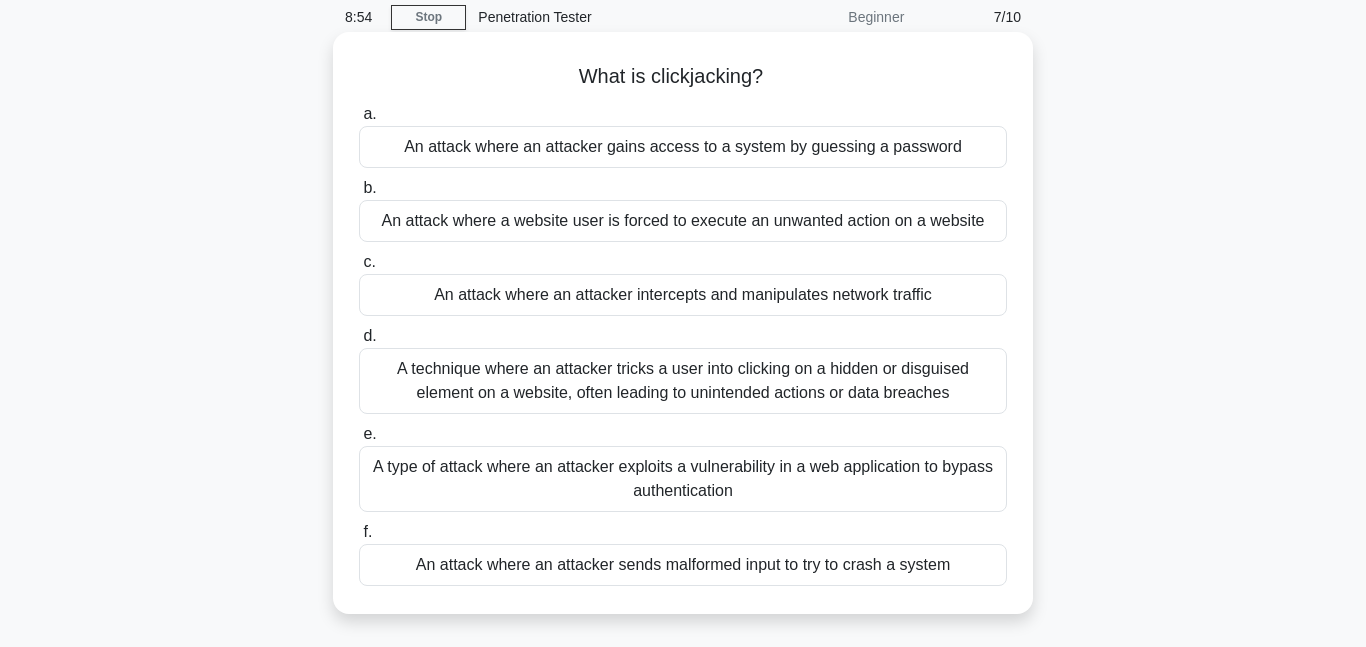 scroll, scrollTop: 120, scrollLeft: 0, axis: vertical 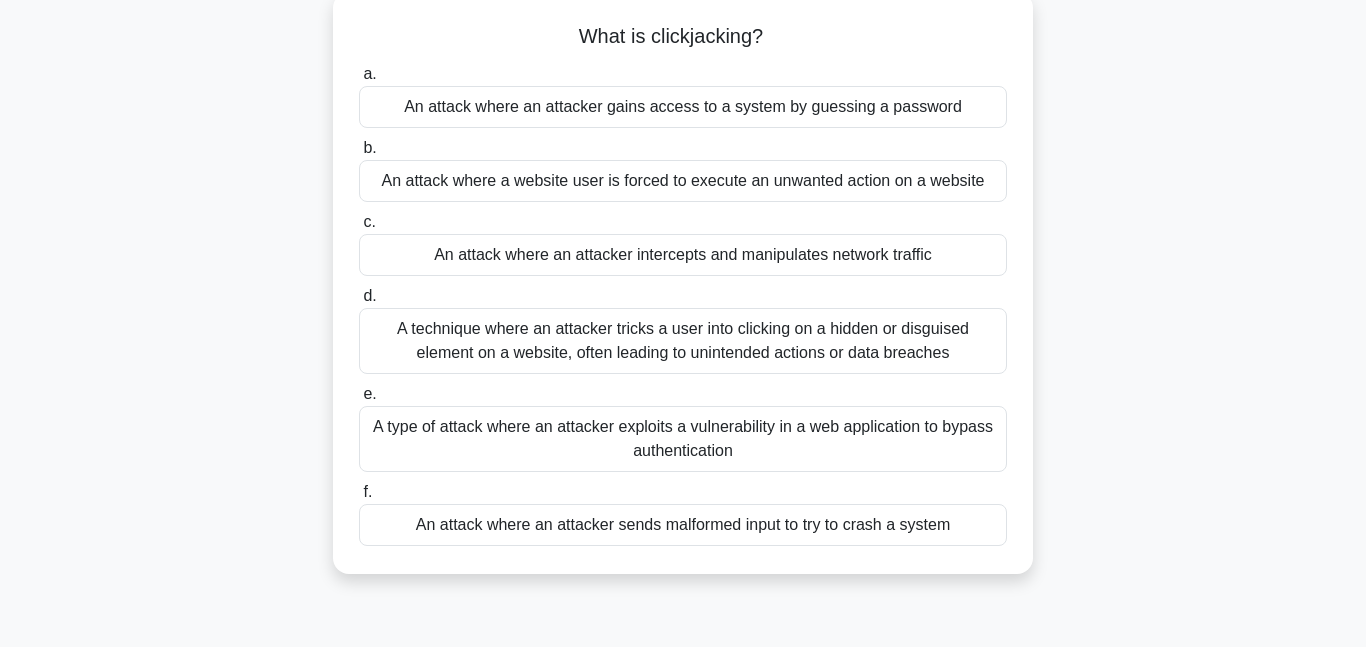 click on "A technique where an attacker tricks a user into clicking on a hidden or disguised element on a website, often leading to unintended actions or data breaches" at bounding box center [683, 341] 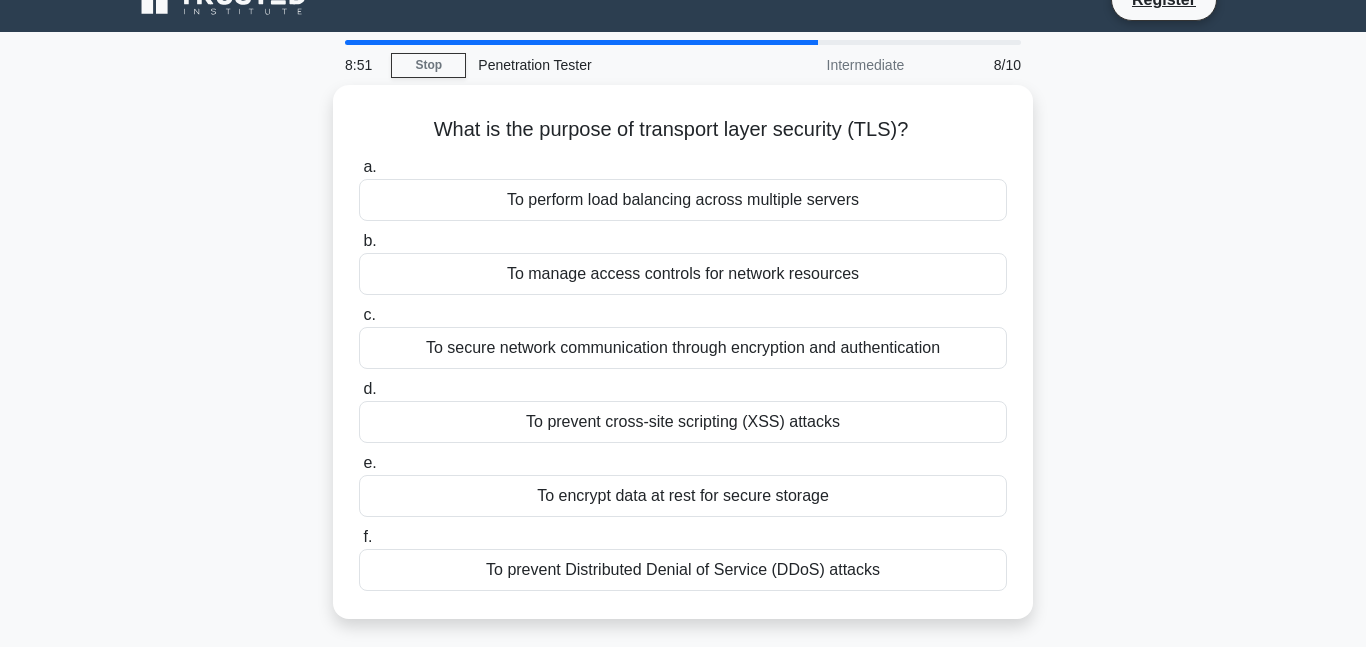 scroll, scrollTop: 0, scrollLeft: 0, axis: both 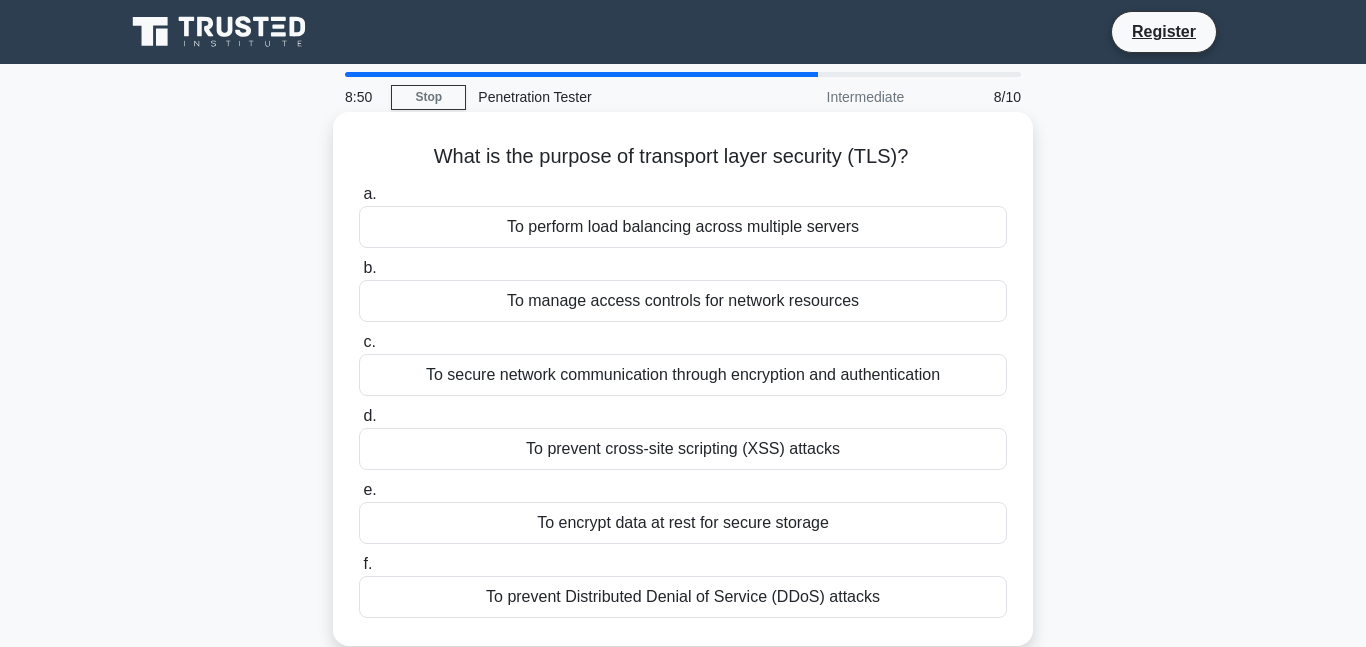 click on "What is the purpose of transport layer security (TLS)?
.spinner_0XTQ{transform-origin:center;animation:spinner_y6GP .75s linear infinite}@keyframes spinner_y6GP{100%{transform:rotate(360deg)}}" at bounding box center [683, 157] 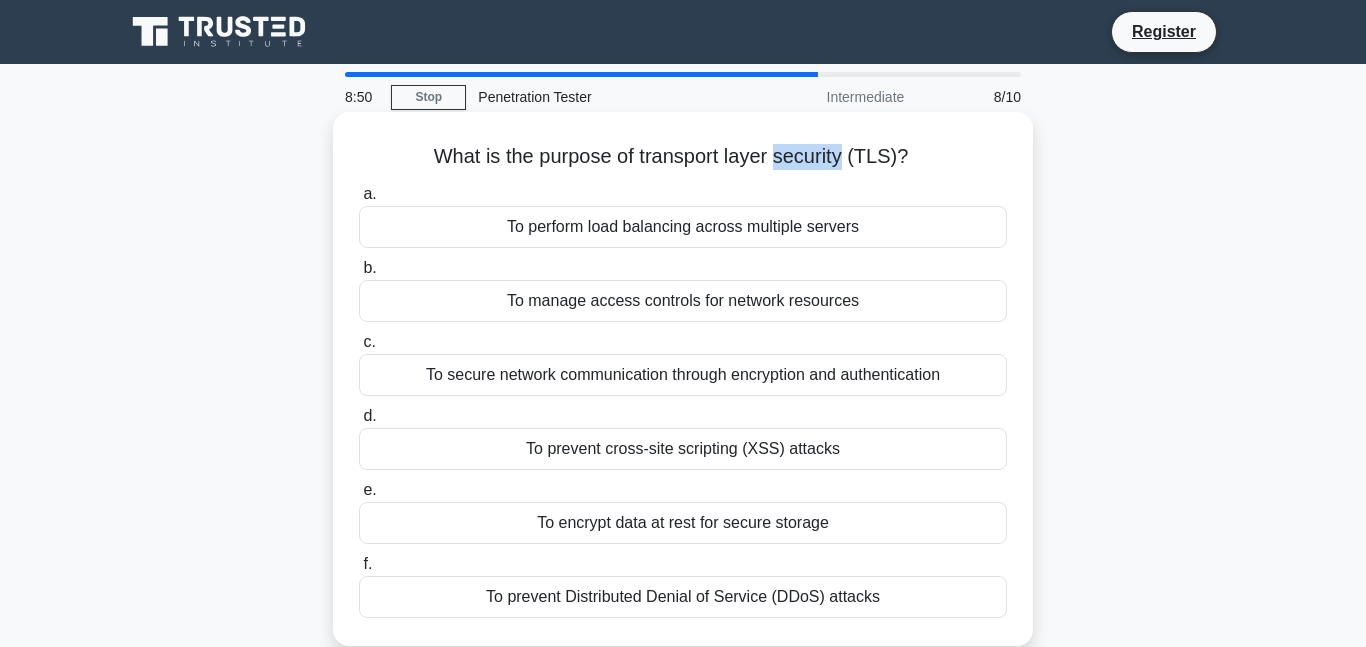 click on "What is the purpose of transport layer security (TLS)?
.spinner_0XTQ{transform-origin:center;animation:spinner_y6GP .75s linear infinite}@keyframes spinner_y6GP{100%{transform:rotate(360deg)}}" at bounding box center (683, 157) 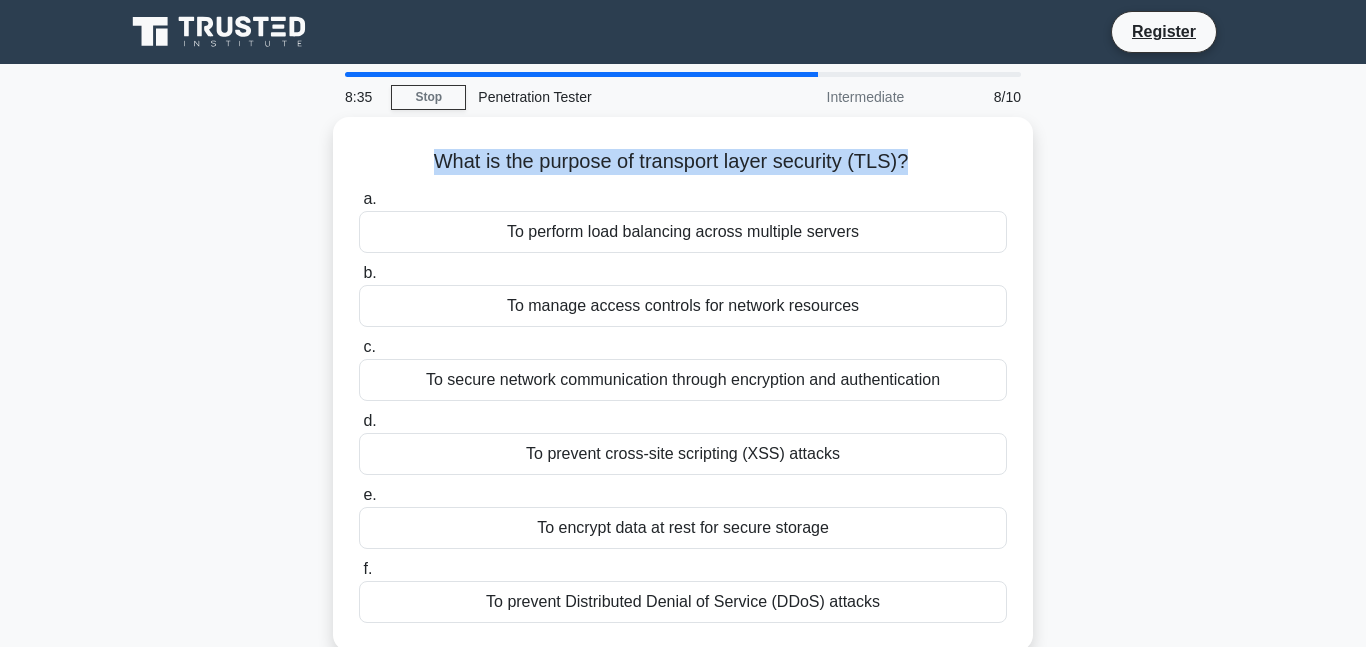click on "What is the purpose of transport layer security (TLS)?
.spinner_0XTQ{transform-origin:center;animation:spinner_y6GP .75s linear infinite}@keyframes spinner_y6GP{100%{transform:rotate(360deg)}}
a.
To perform load balancing across multiple servers
b. c. d. e. f." at bounding box center (683, 396) 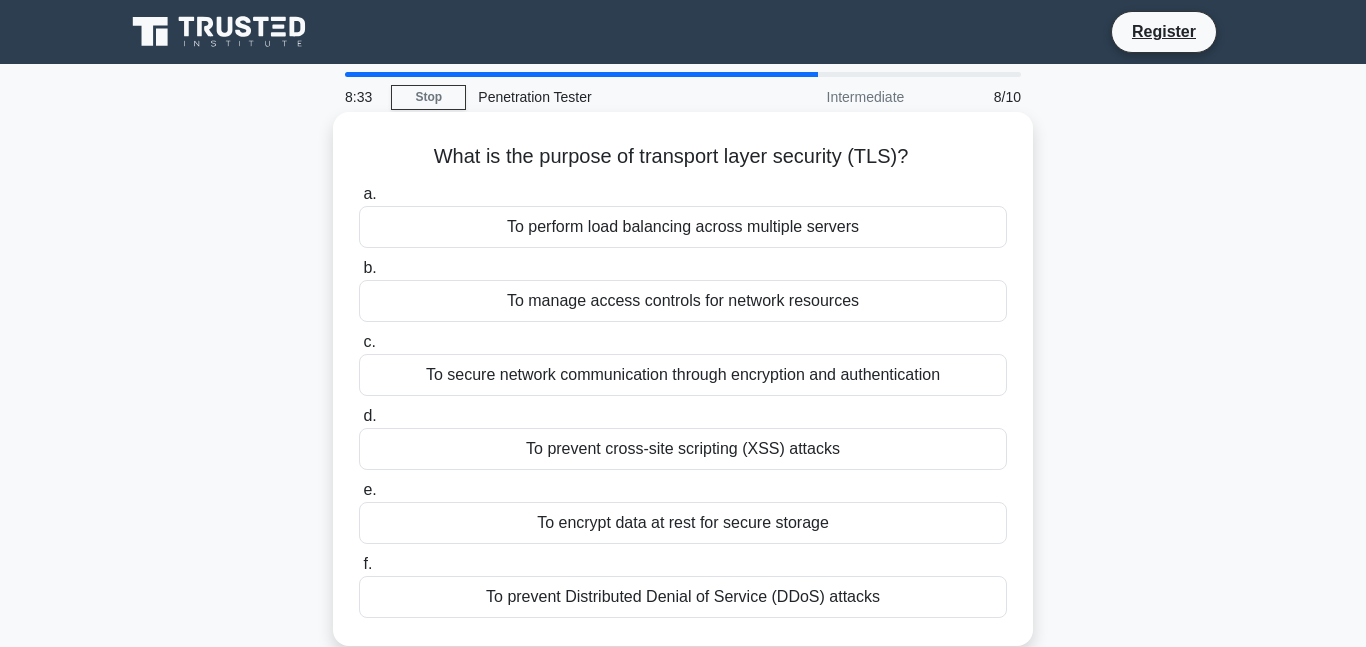 click on "What is the purpose of transport layer security (TLS)?
.spinner_0XTQ{transform-origin:center;animation:spinner_y6GP .75s linear infinite}@keyframes spinner_y6GP{100%{transform:rotate(360deg)}}" at bounding box center (683, 157) 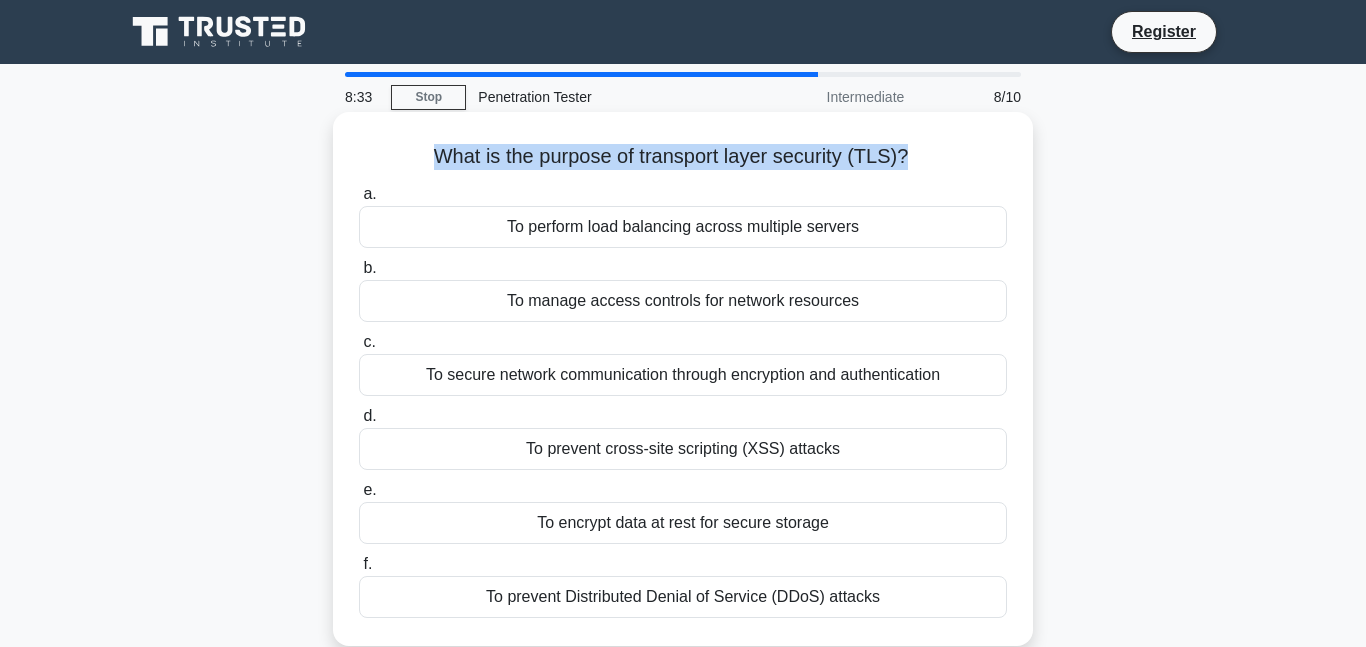 click on "What is the purpose of transport layer security (TLS)?
.spinner_0XTQ{transform-origin:center;animation:spinner_y6GP .75s linear infinite}@keyframes spinner_y6GP{100%{transform:rotate(360deg)}}" at bounding box center (683, 157) 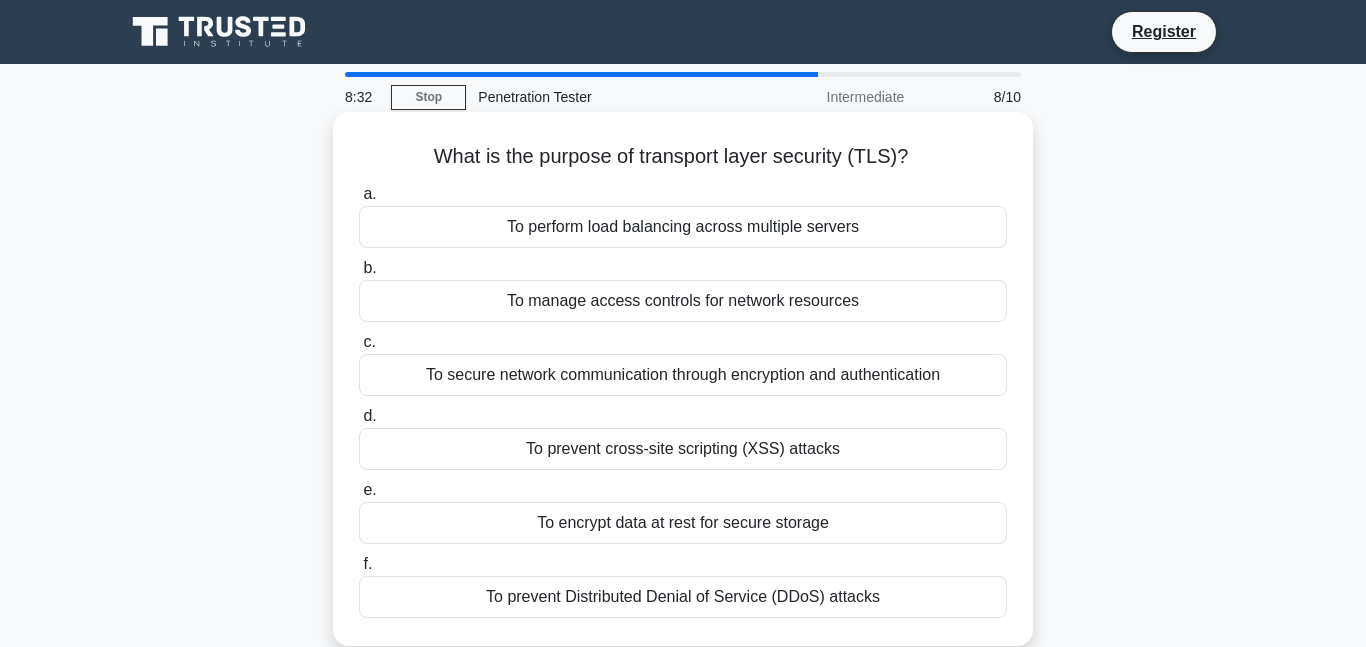 click on "What is the purpose of transport layer security (TLS)?
.spinner_0XTQ{transform-origin:center;animation:spinner_y6GP .75s linear infinite}@keyframes spinner_y6GP{100%{transform:rotate(360deg)}}" at bounding box center (683, 157) 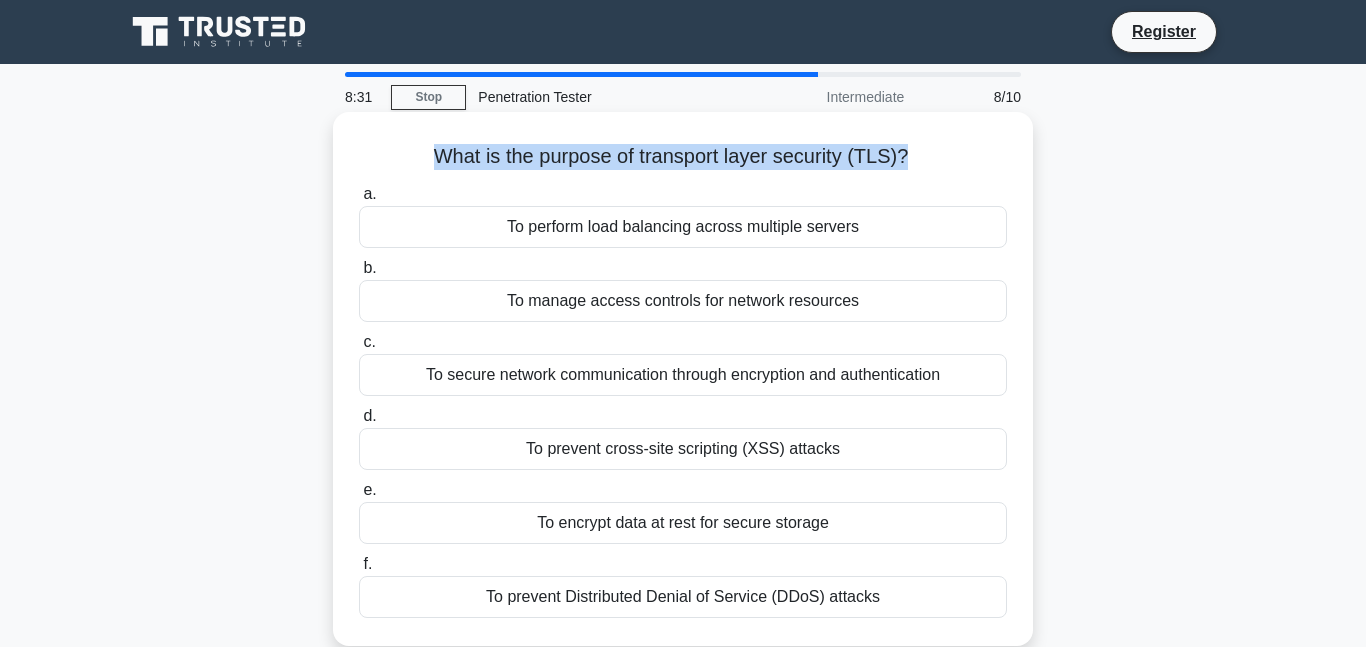 click on "What is the purpose of transport layer security (TLS)?
.spinner_0XTQ{transform-origin:center;animation:spinner_y6GP .75s linear infinite}@keyframes spinner_y6GP{100%{transform:rotate(360deg)}}
a.
To perform load balancing across multiple servers
b. c. d. e. f." at bounding box center [683, 379] 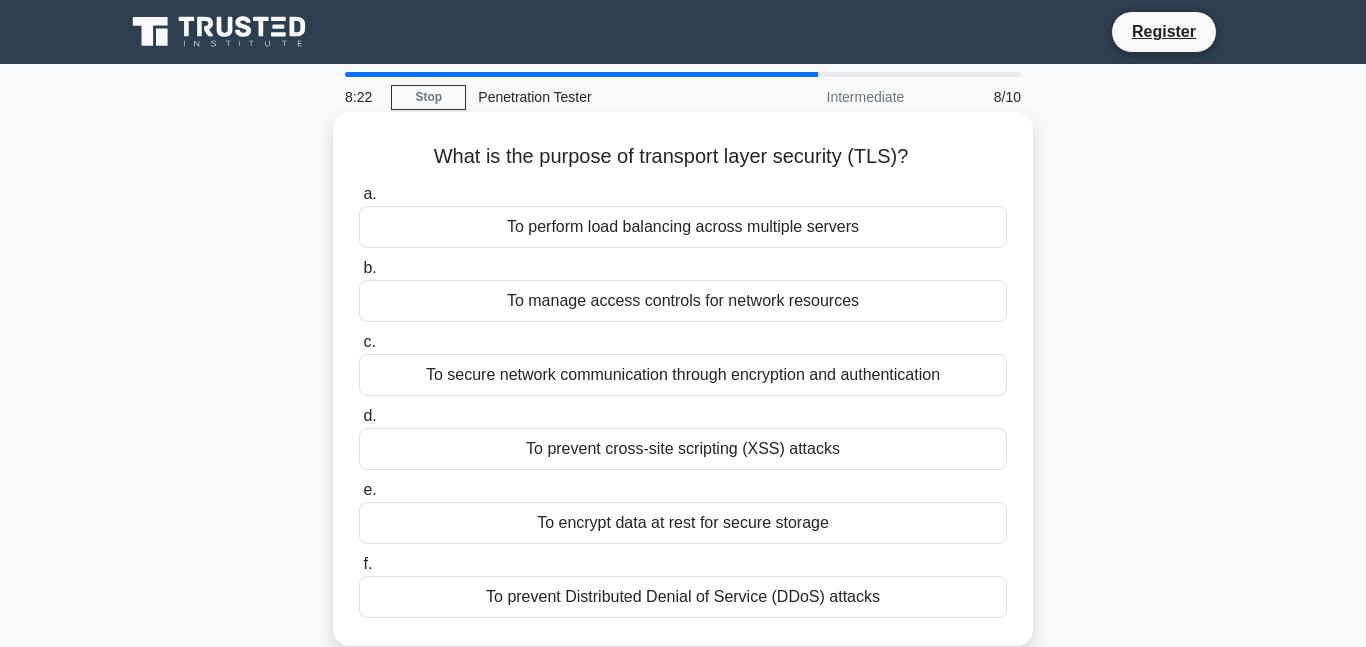 click on "To secure network communication through encryption and authentication" at bounding box center [683, 375] 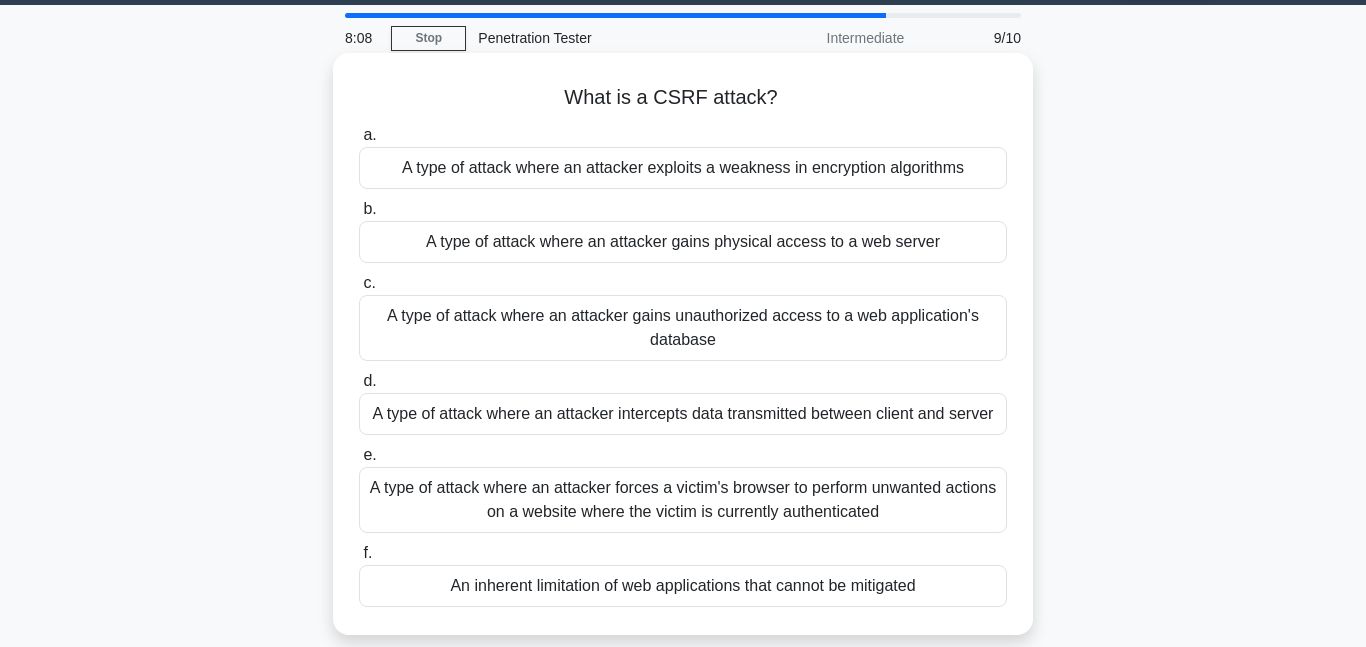 scroll, scrollTop: 61, scrollLeft: 0, axis: vertical 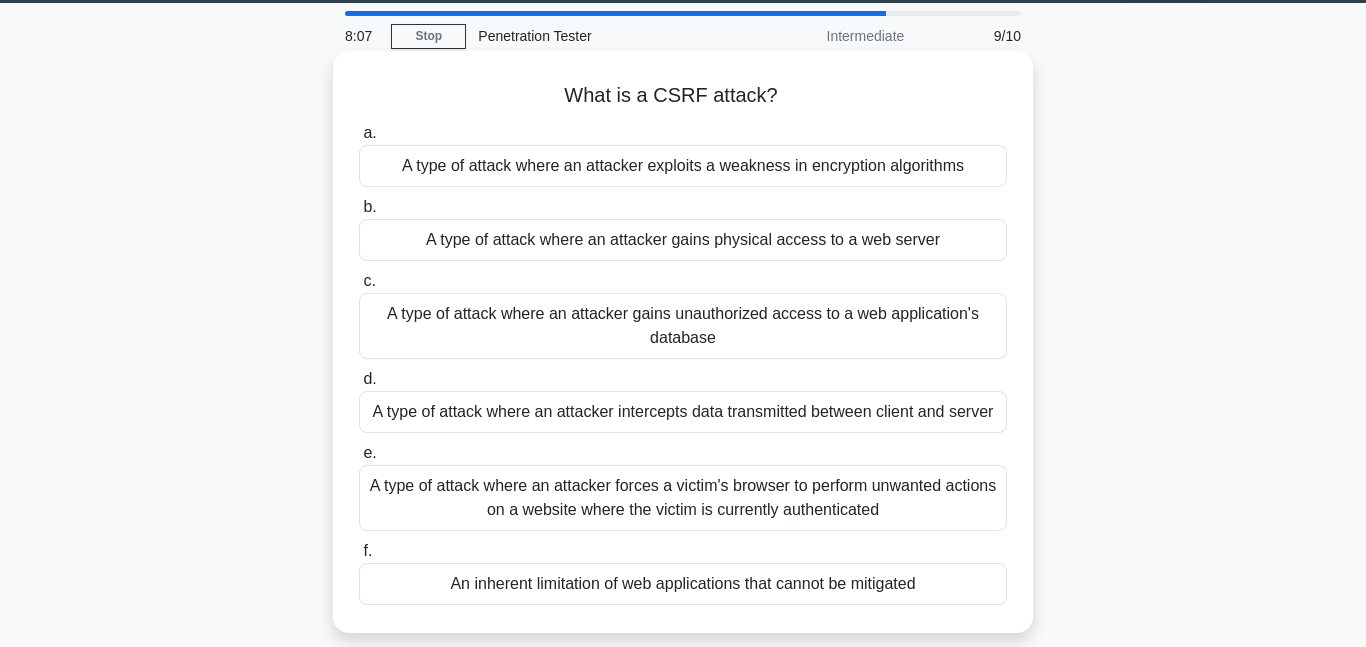 click on "A type of attack where an attacker intercepts data transmitted between client and server" at bounding box center [683, 412] 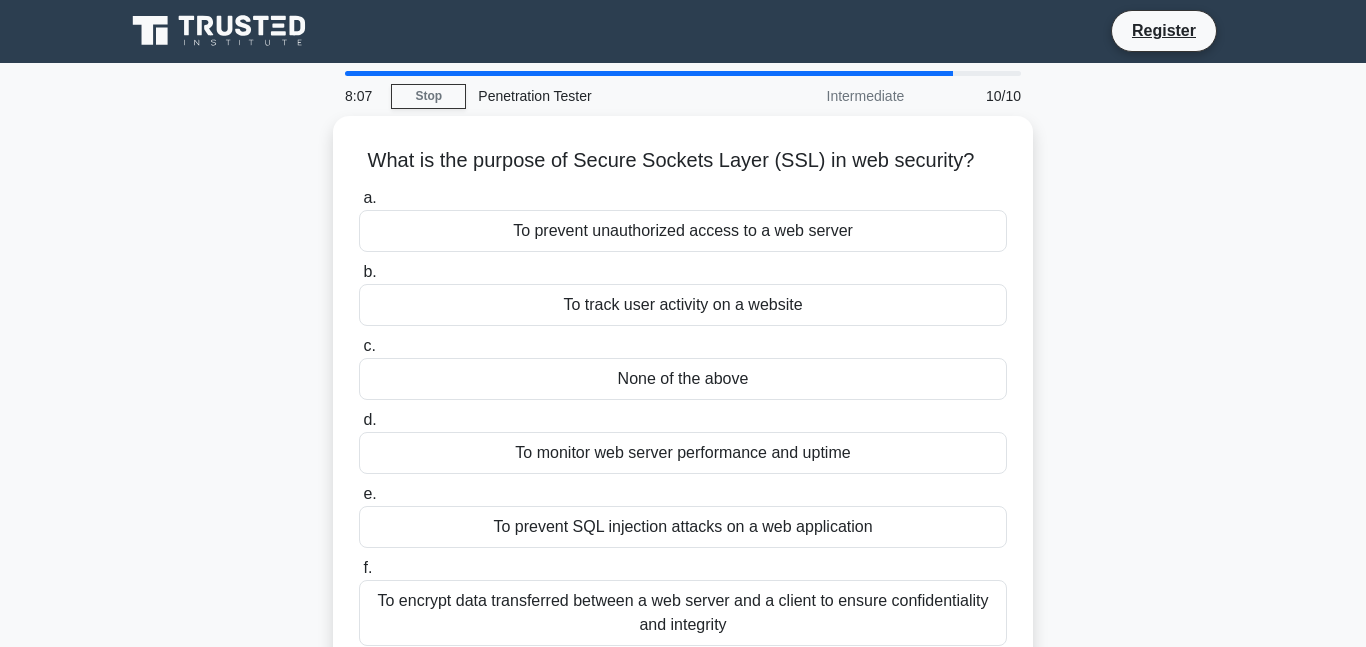 scroll, scrollTop: 0, scrollLeft: 0, axis: both 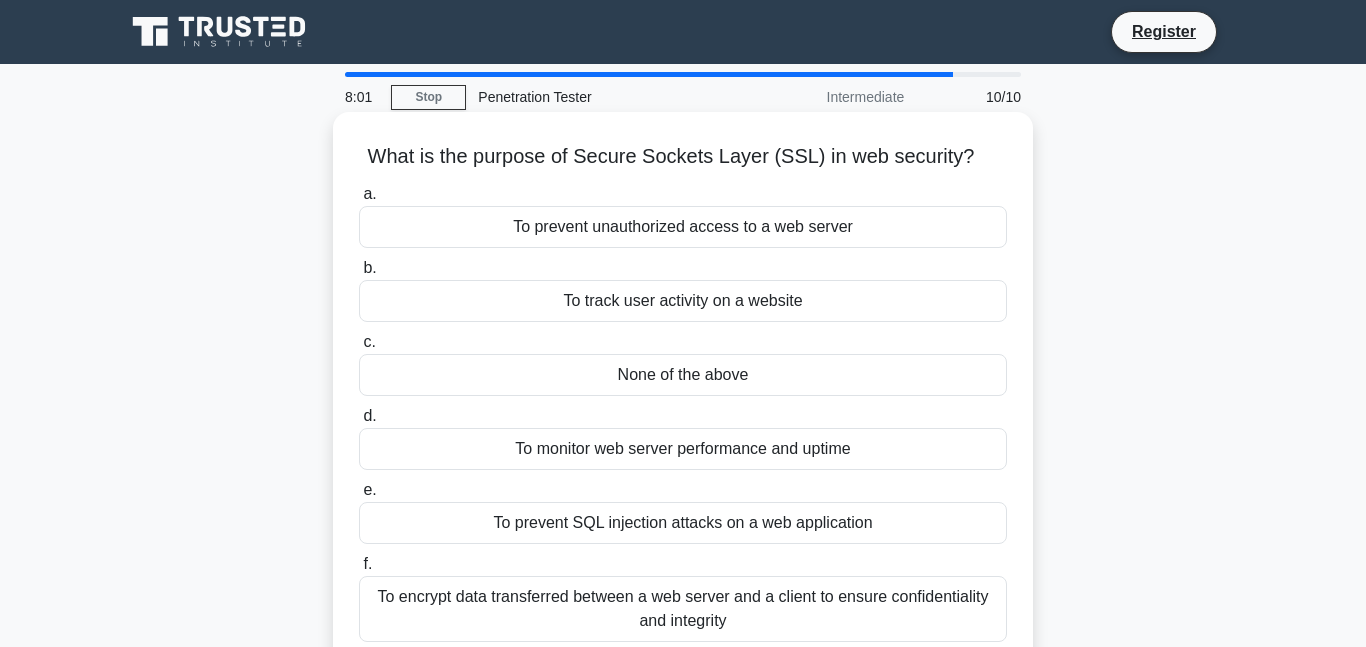 click on "To encrypt data transferred between a web server and a client to ensure confidentiality and integrity" at bounding box center [683, 609] 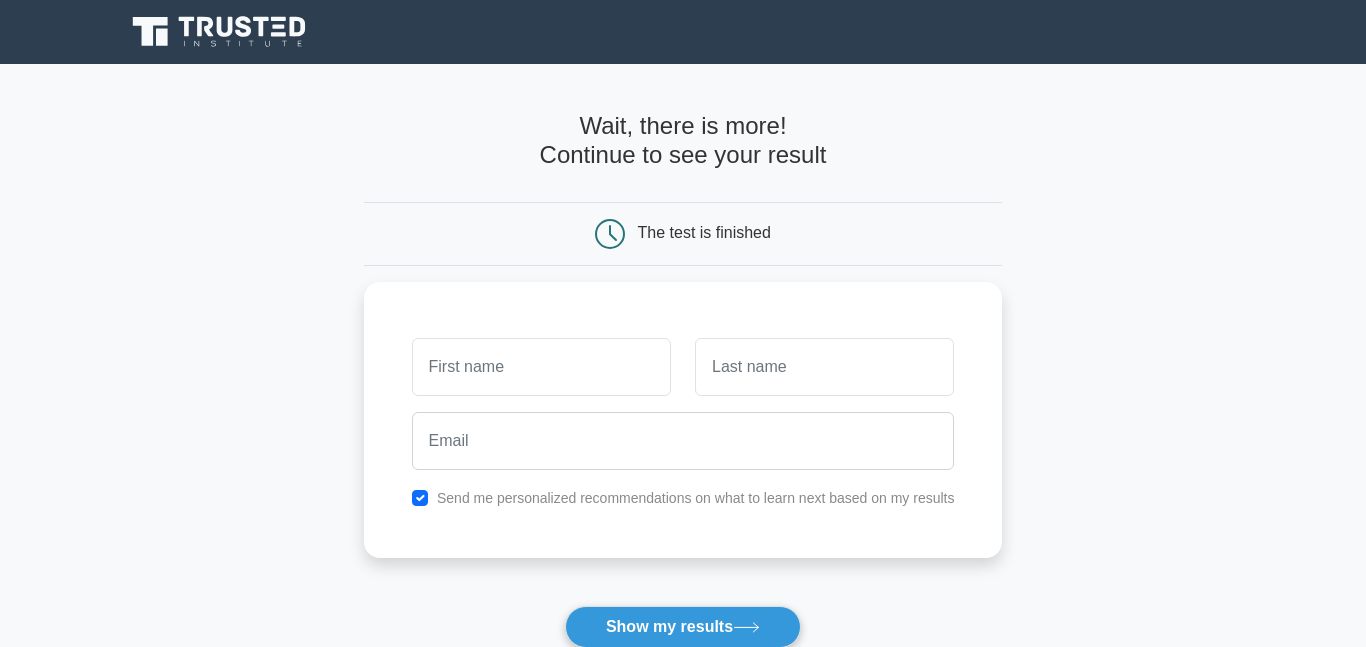 scroll, scrollTop: 0, scrollLeft: 0, axis: both 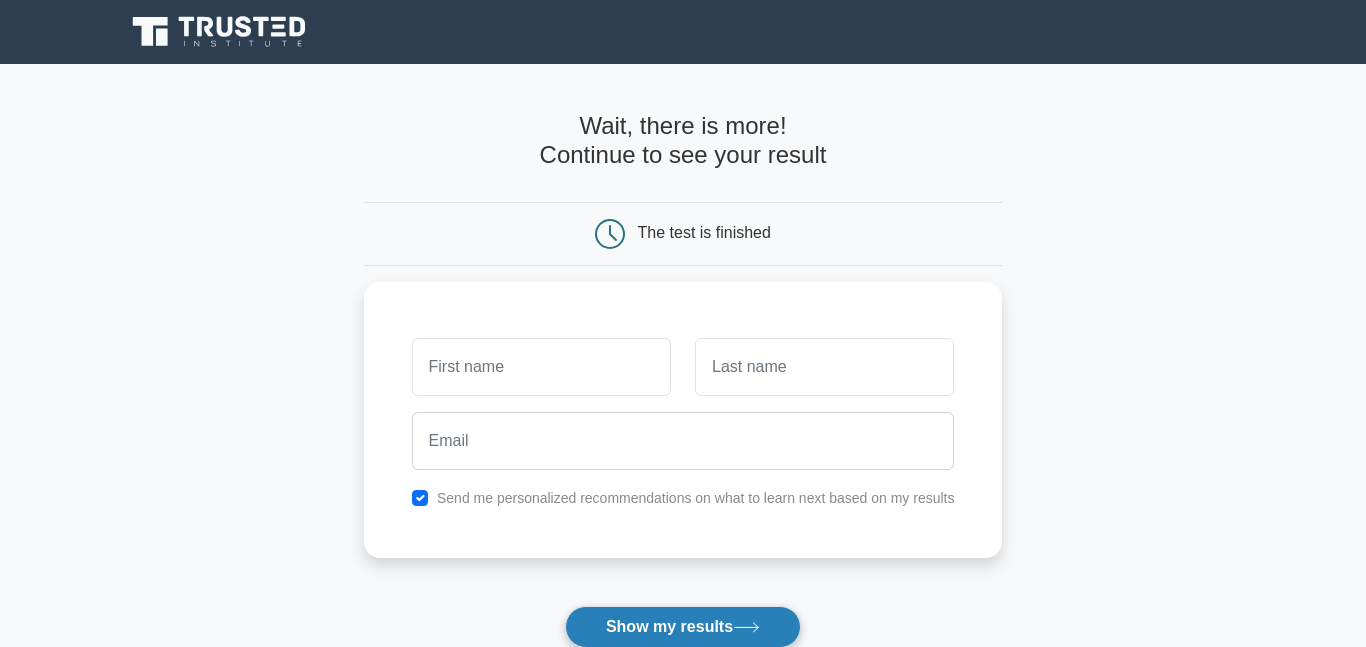 click on "Show my results" at bounding box center [683, 627] 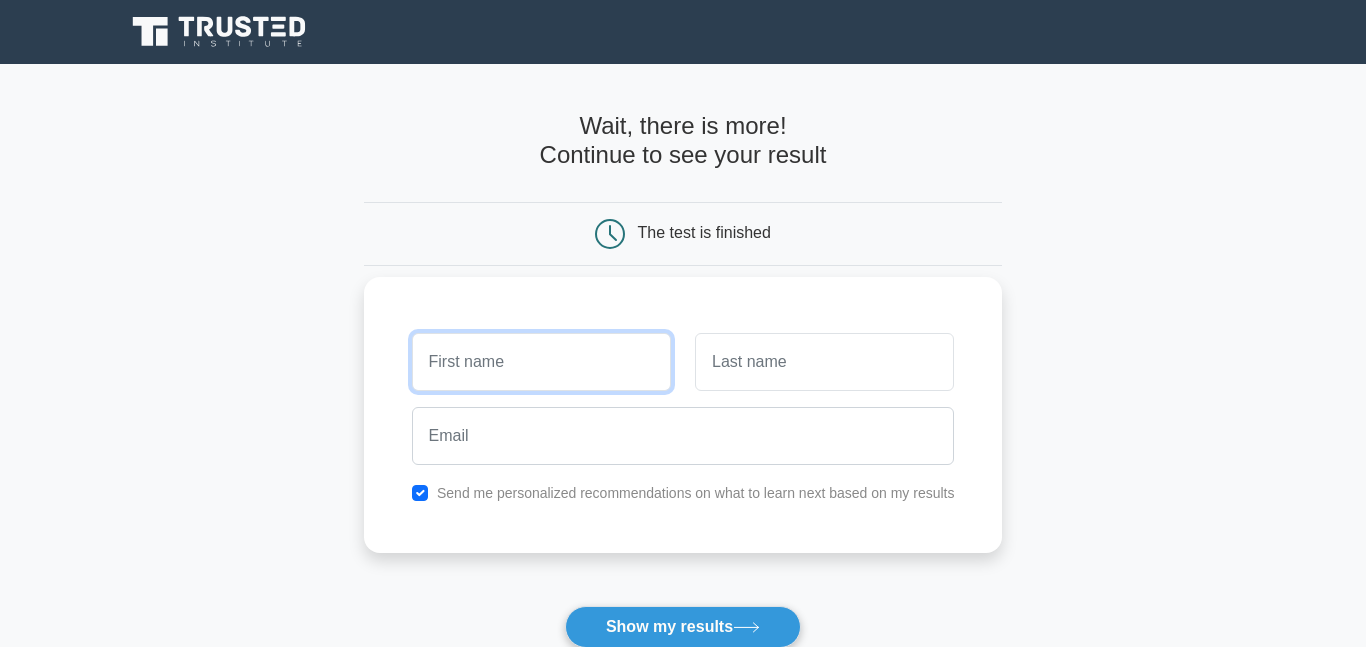 click at bounding box center (541, 362) 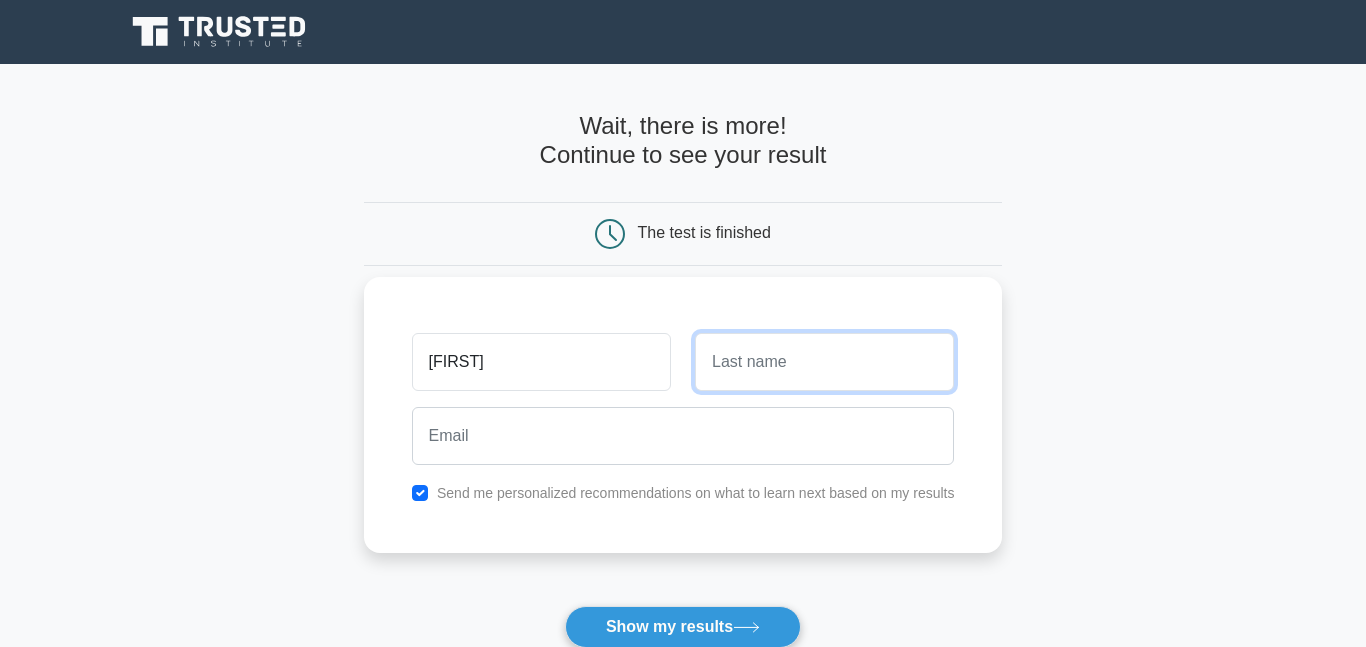click at bounding box center (824, 362) 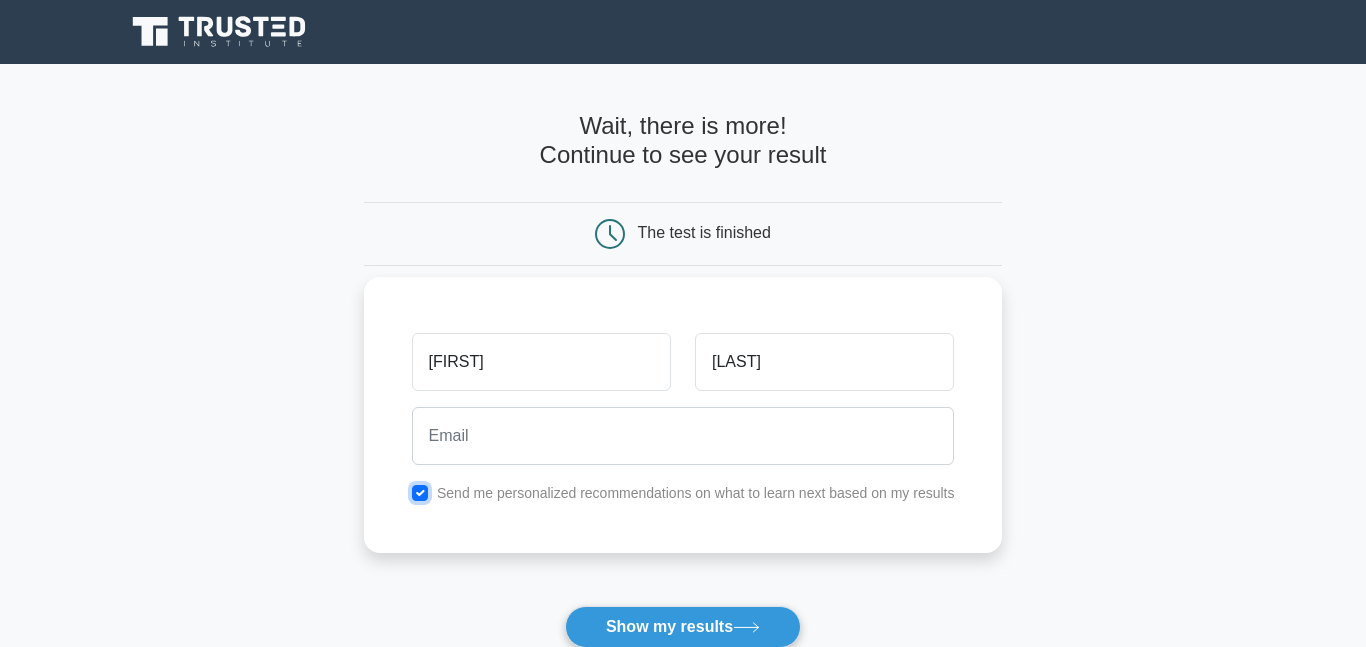 click at bounding box center (420, 493) 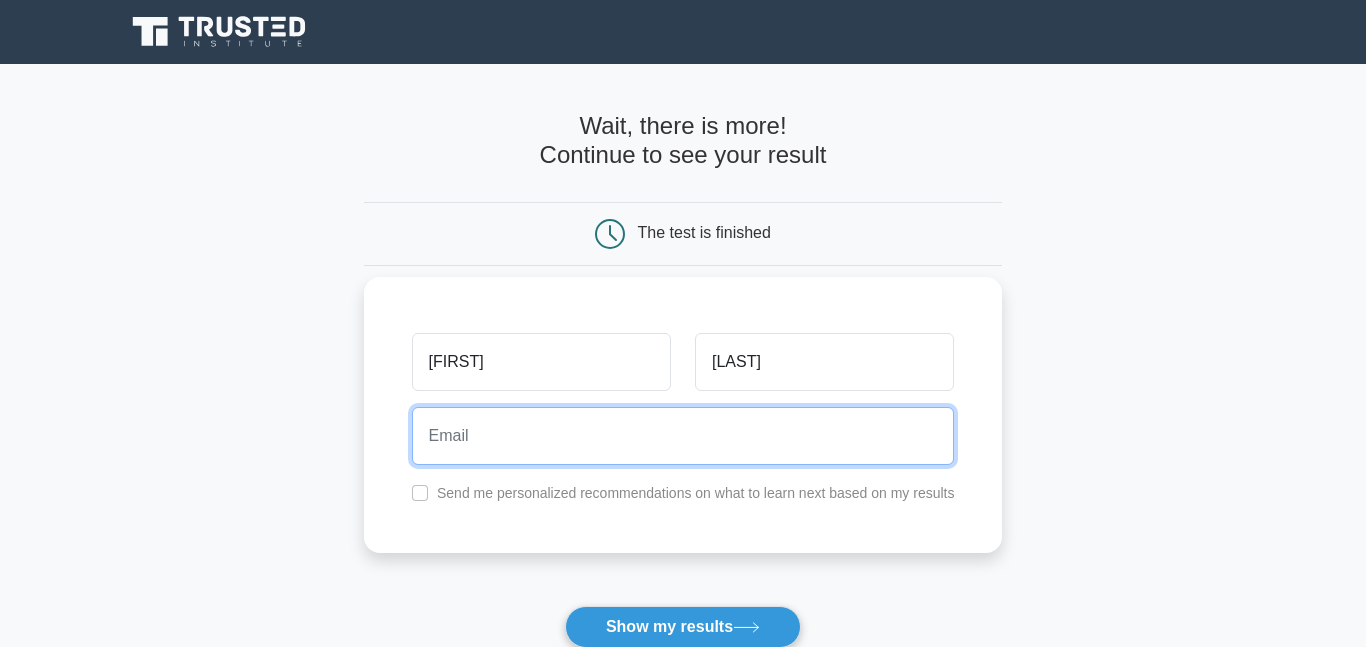 click at bounding box center (683, 436) 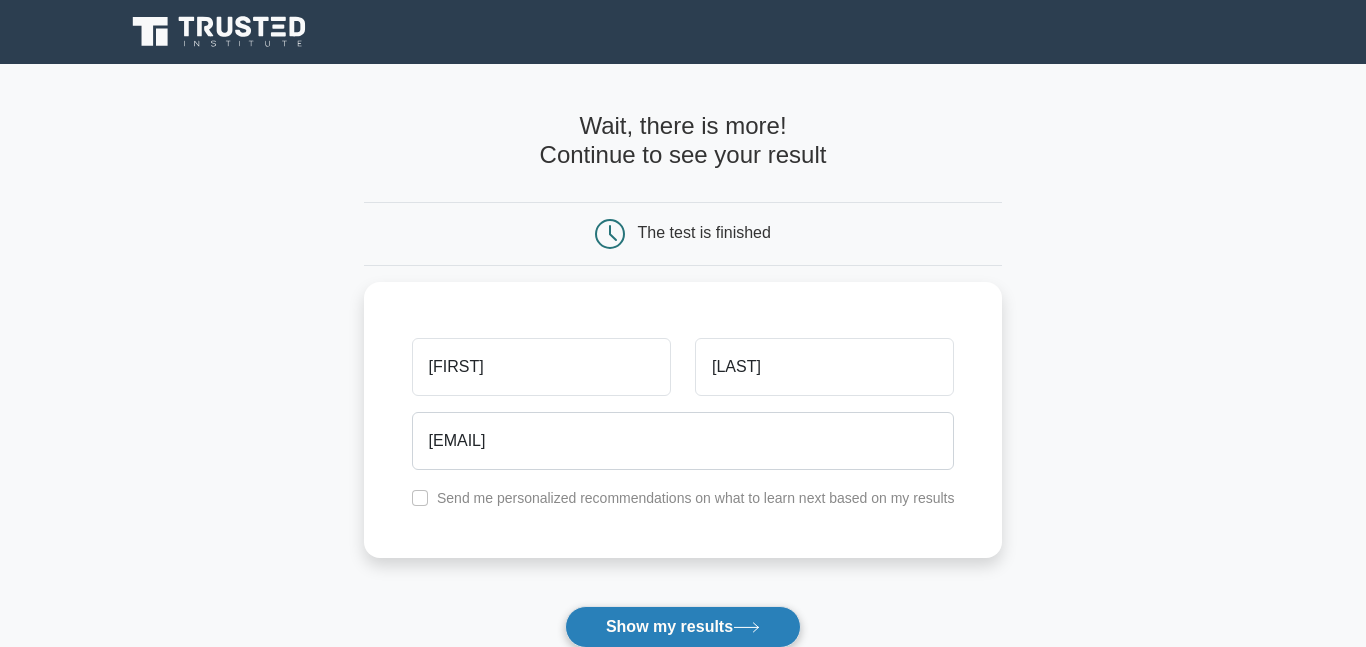 click on "Show my results" at bounding box center [683, 627] 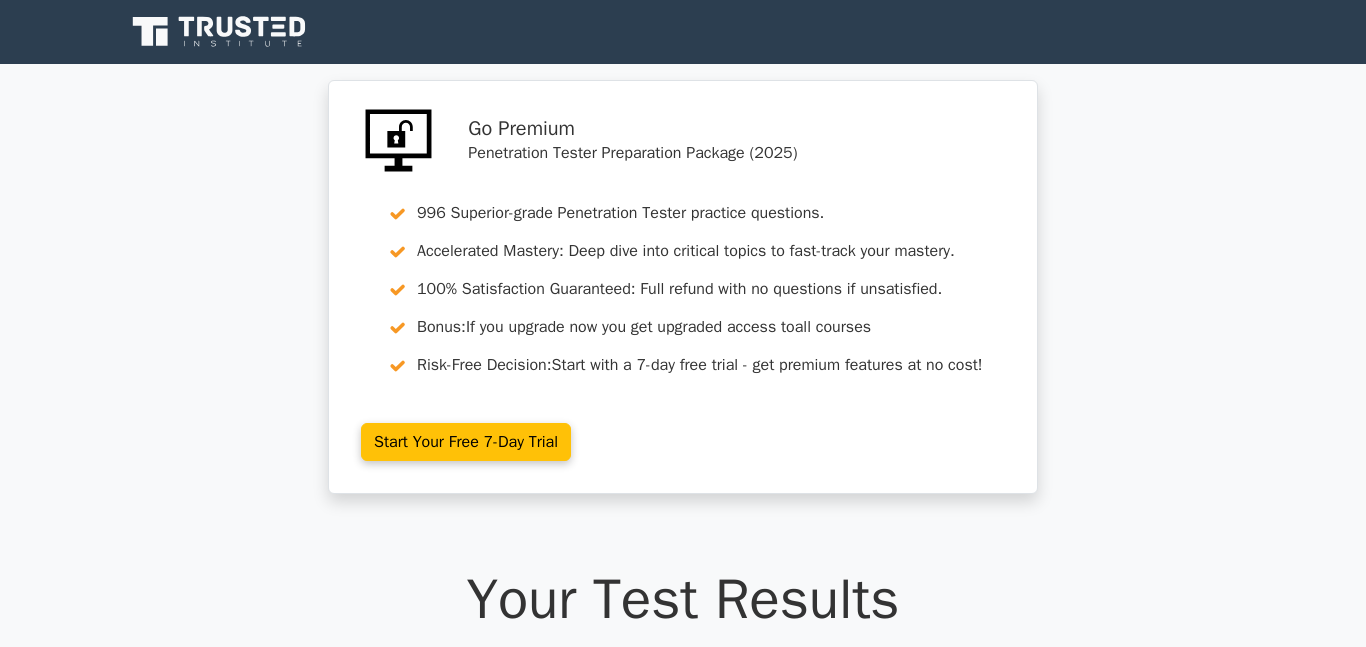 scroll, scrollTop: 0, scrollLeft: 0, axis: both 